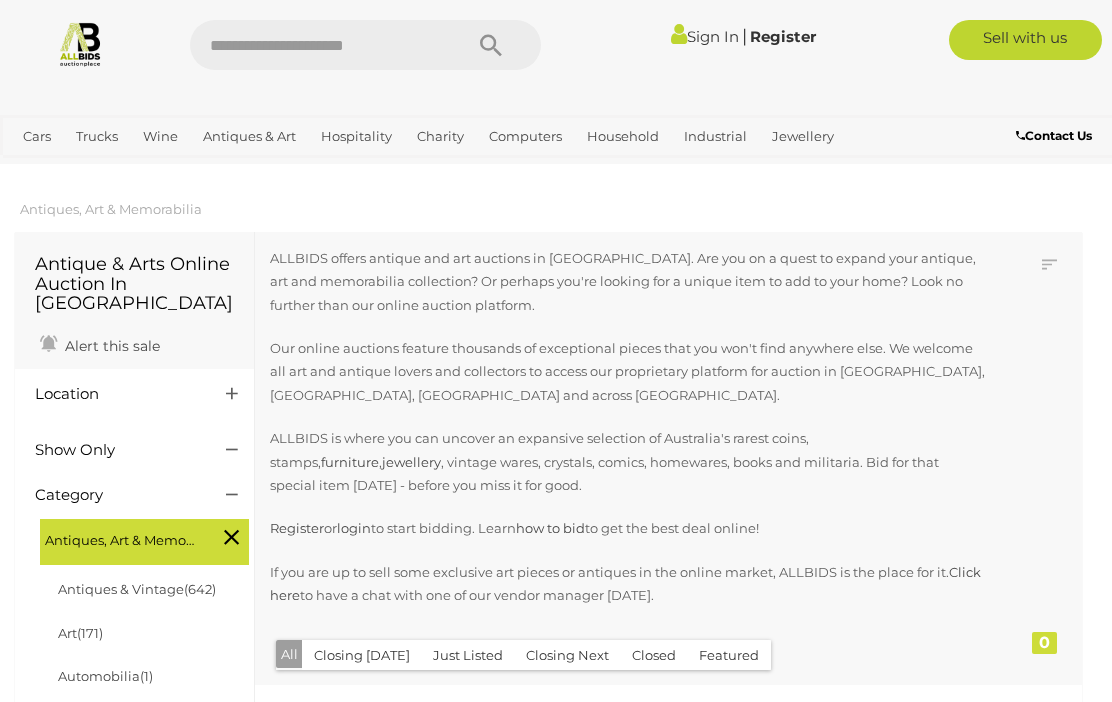 scroll, scrollTop: 0, scrollLeft: 0, axis: both 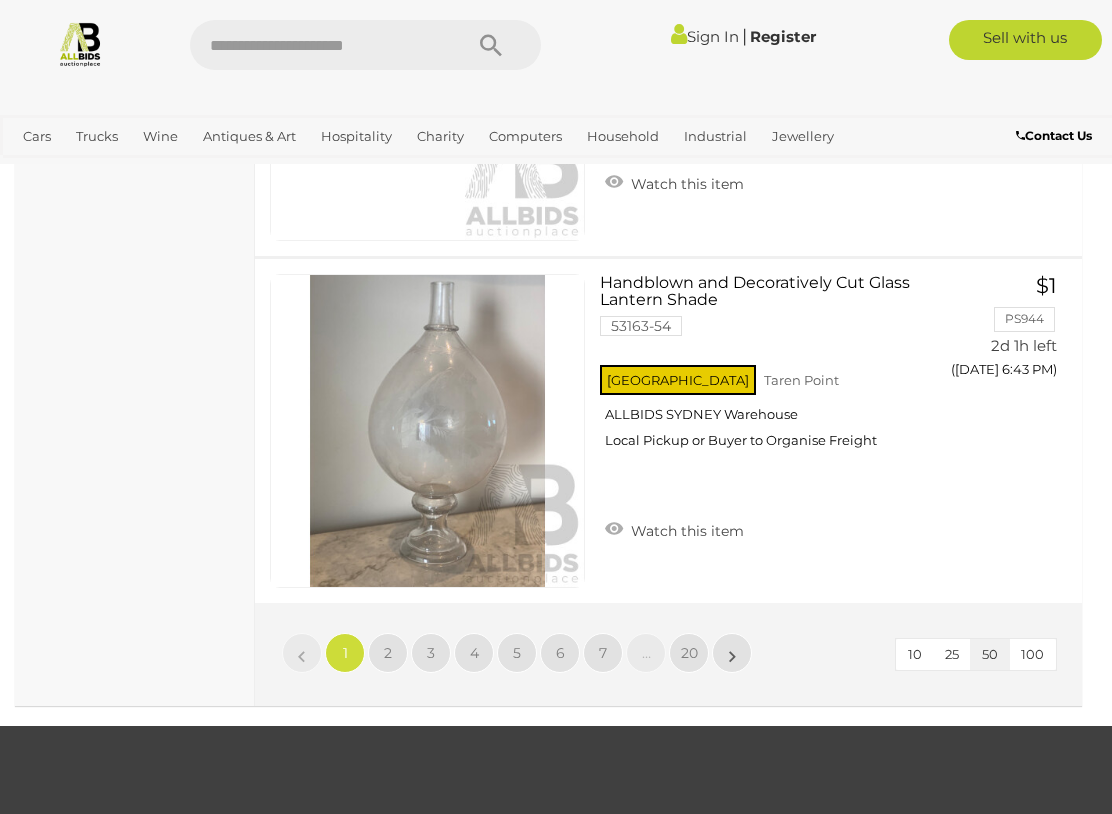 click on "2" at bounding box center [388, 653] 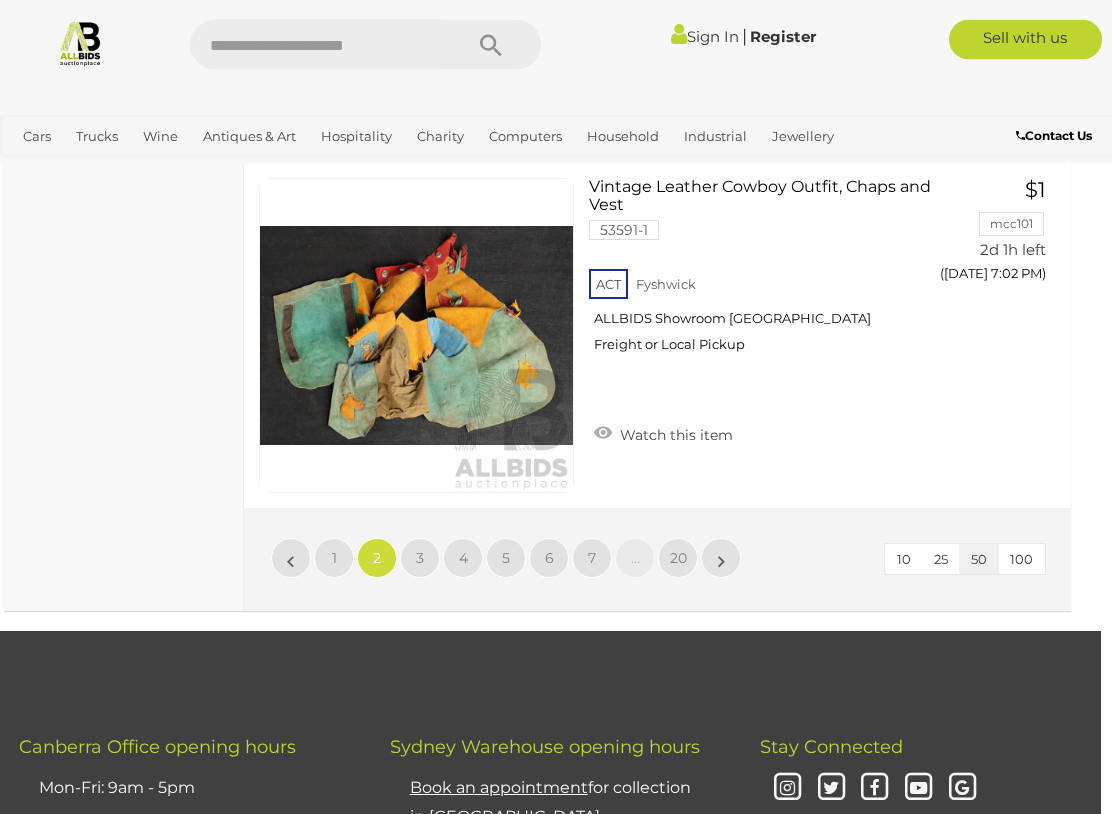 scroll, scrollTop: 17668, scrollLeft: 11, axis: both 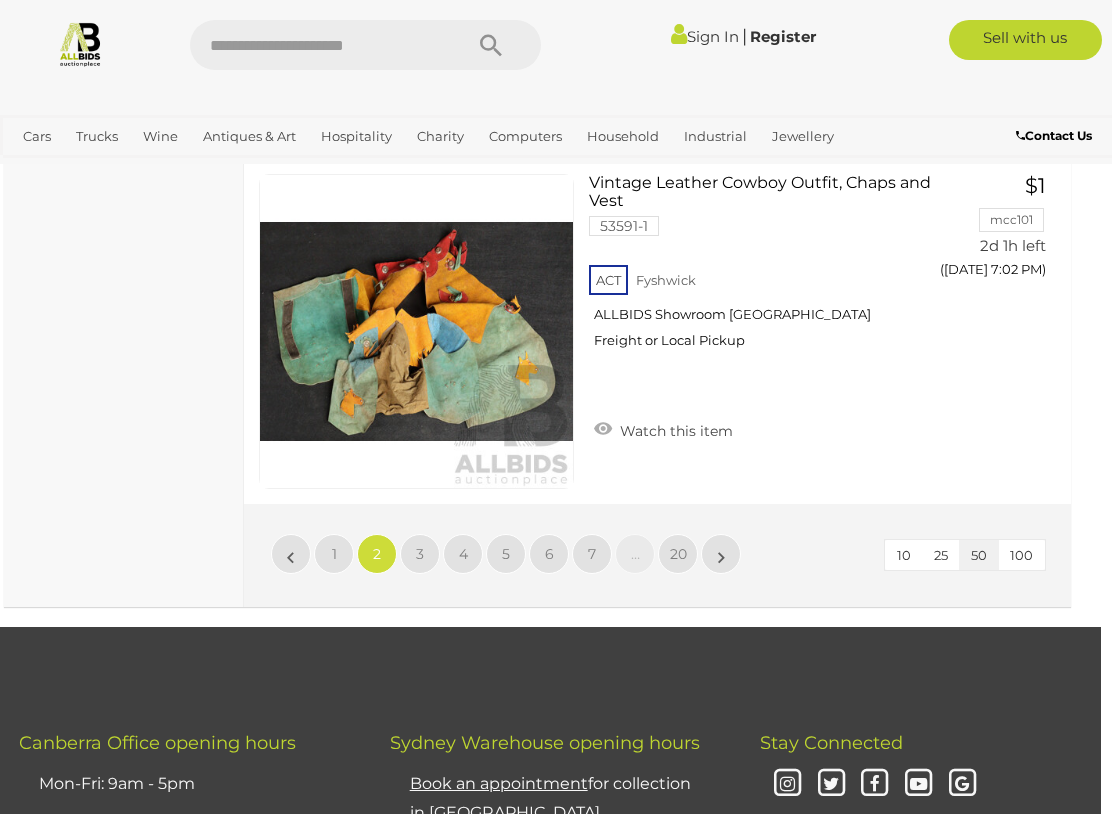 click on "3" at bounding box center [420, 554] 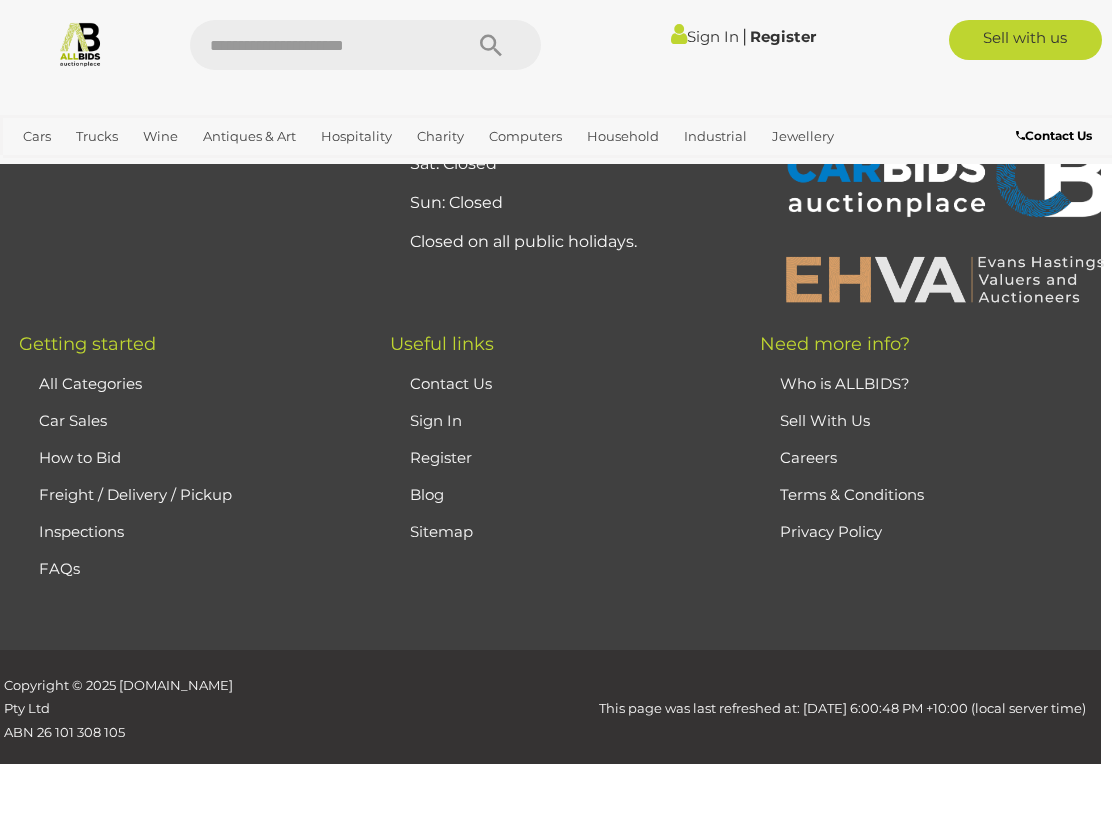 scroll, scrollTop: 513, scrollLeft: 0, axis: vertical 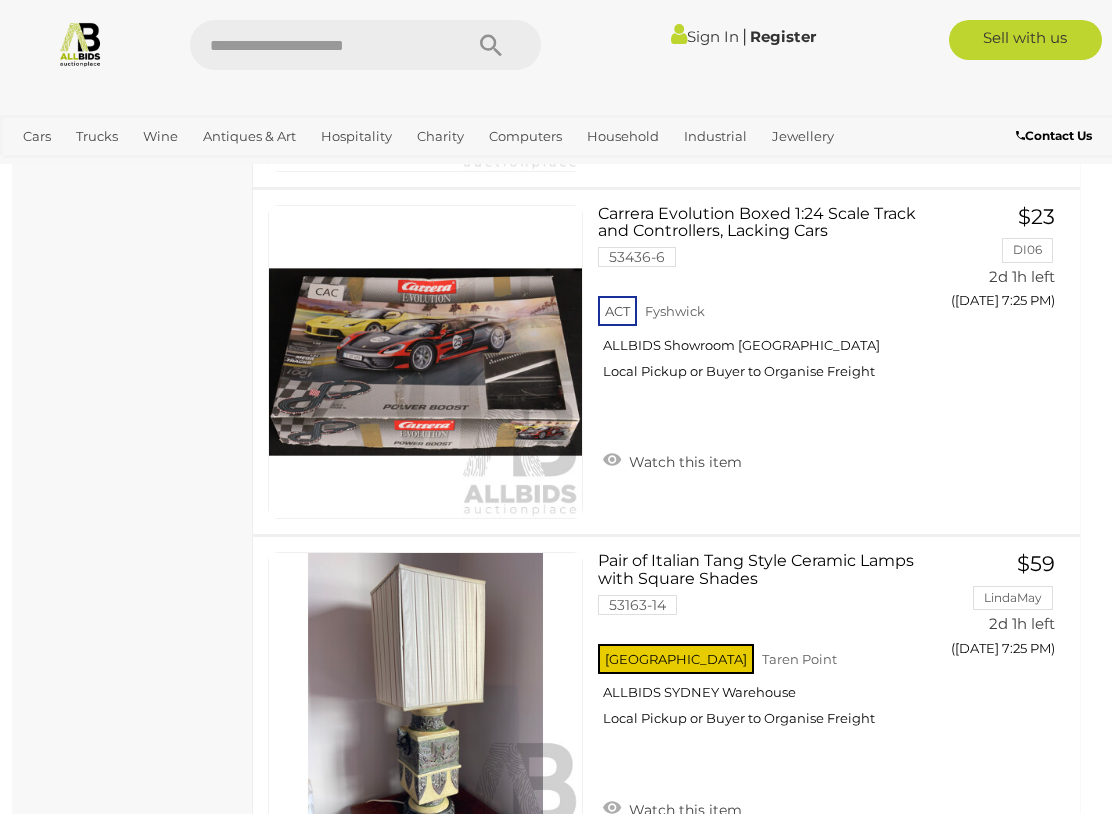click on "Antique & Arts Online Auction In Australia
Alert this sale
Location" at bounding box center [133, -5561] 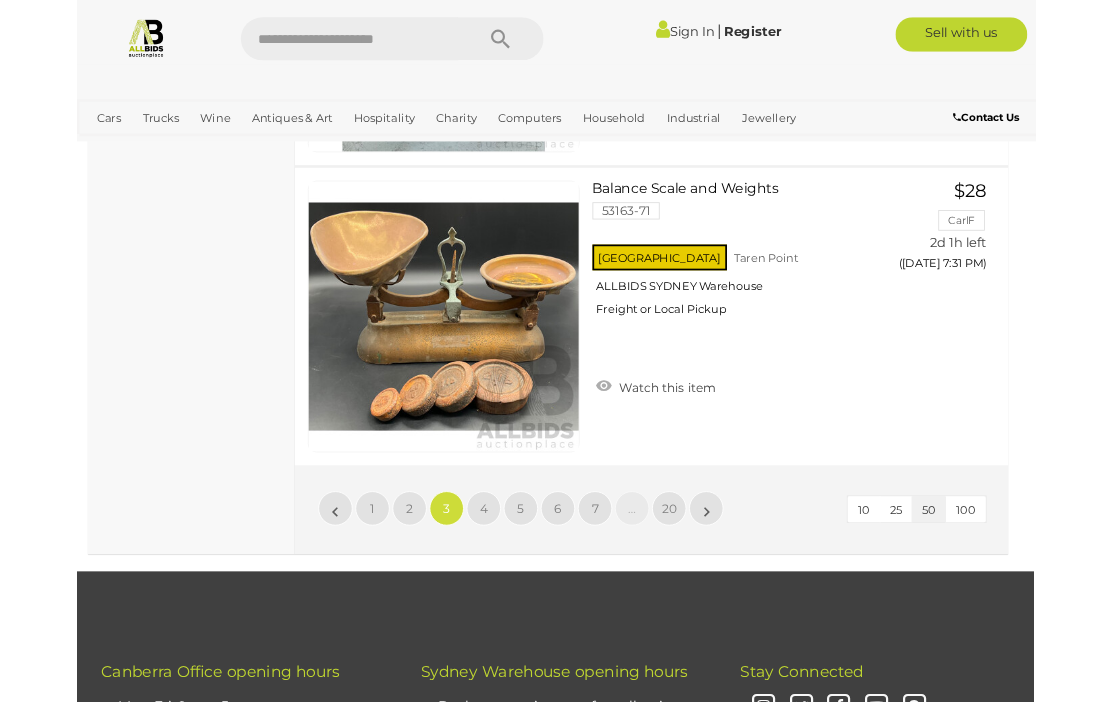 scroll, scrollTop: 17583, scrollLeft: 2, axis: both 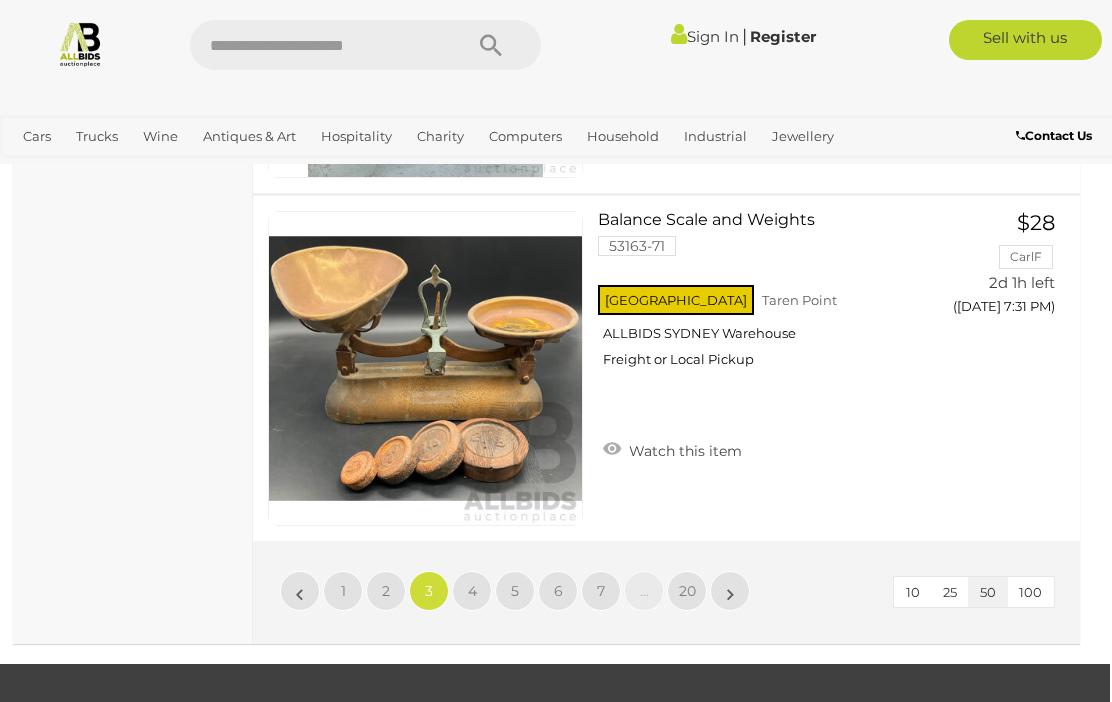 click on "4" at bounding box center [472, 591] 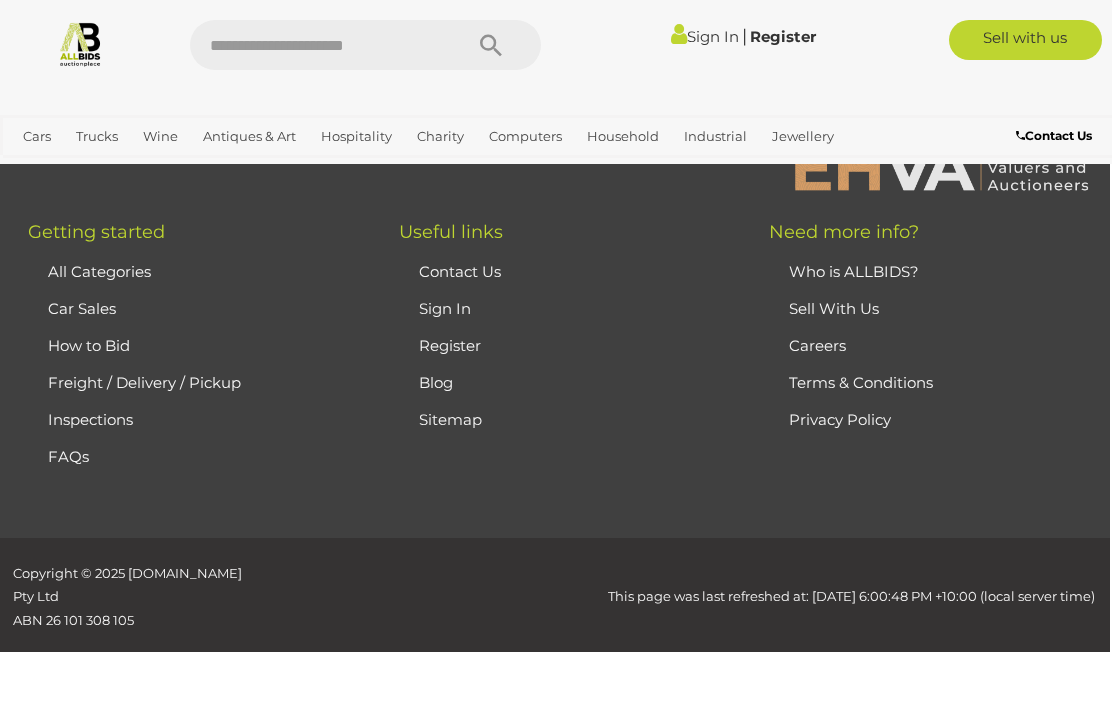 scroll, scrollTop: 513, scrollLeft: 0, axis: vertical 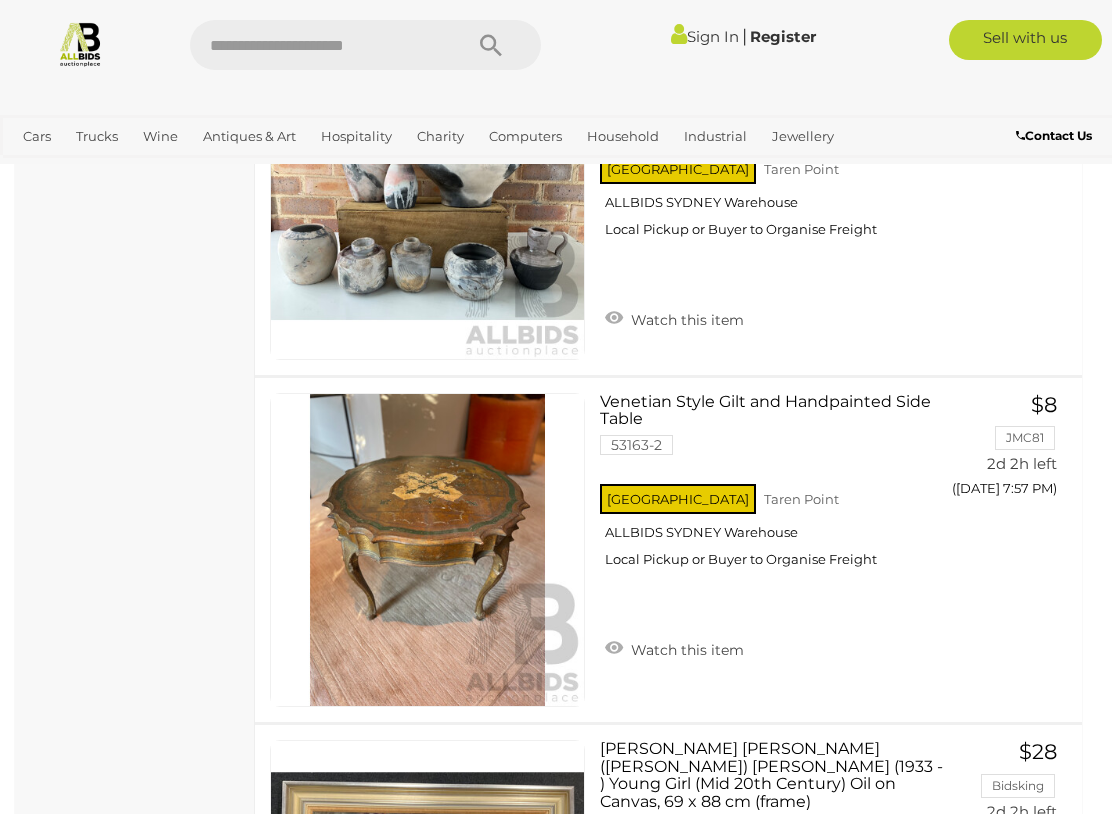 click on "Antique & Arts Online Auction In Australia
Alert this sale
Location" at bounding box center [135, -879] 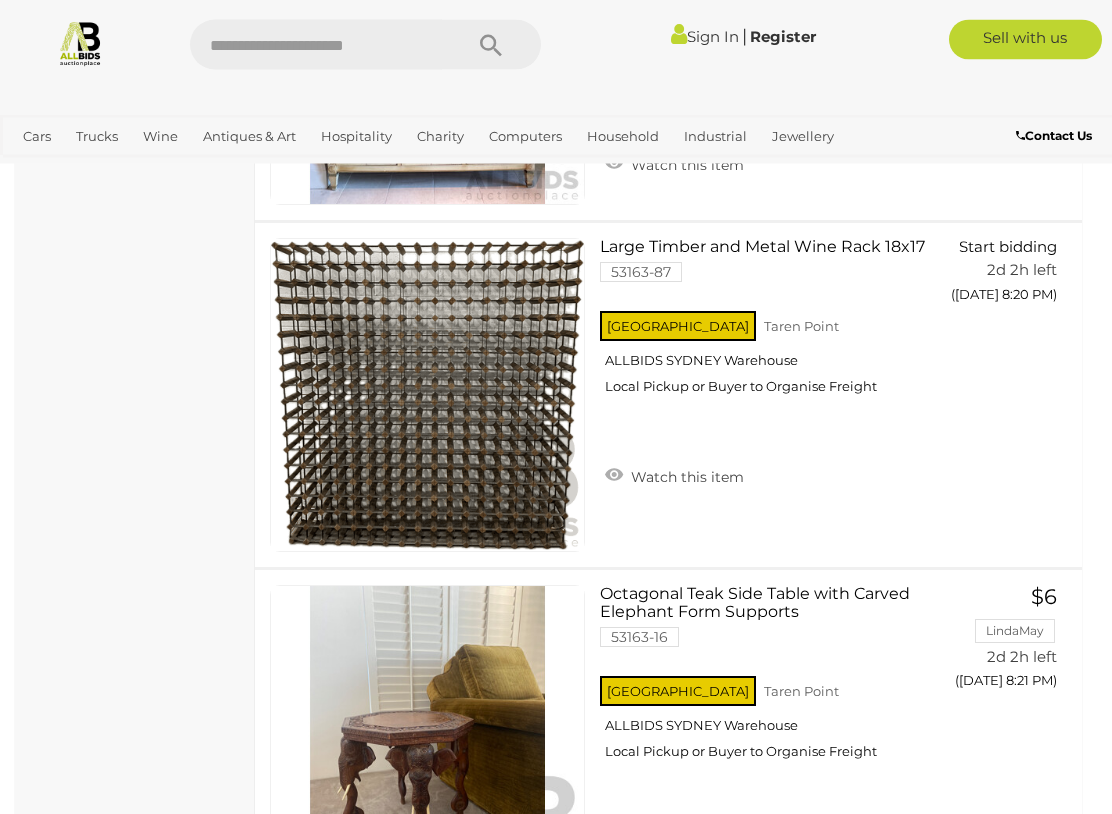 scroll, scrollTop: 16878, scrollLeft: 0, axis: vertical 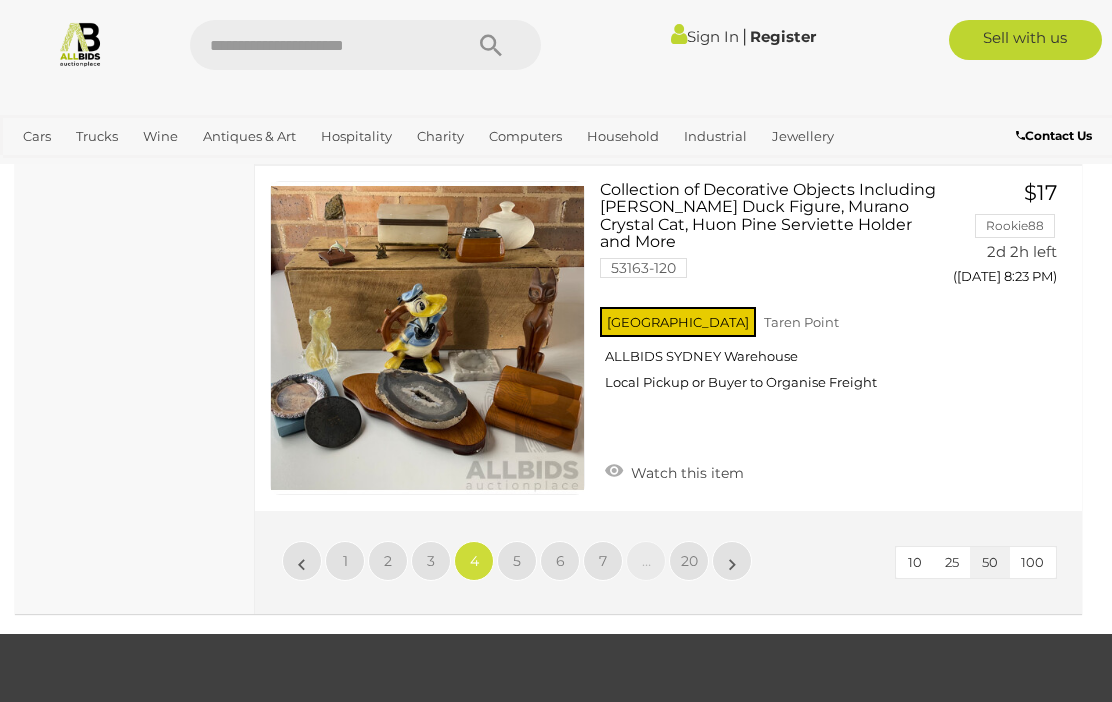 click on "5" at bounding box center [517, 561] 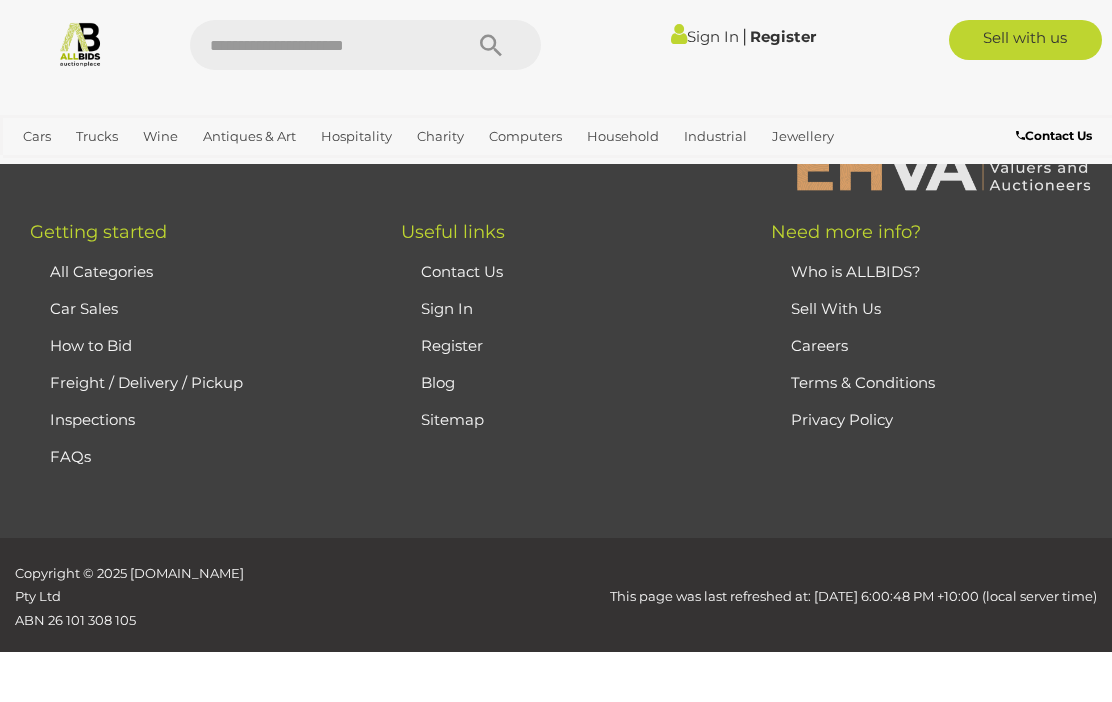 scroll, scrollTop: 513, scrollLeft: 0, axis: vertical 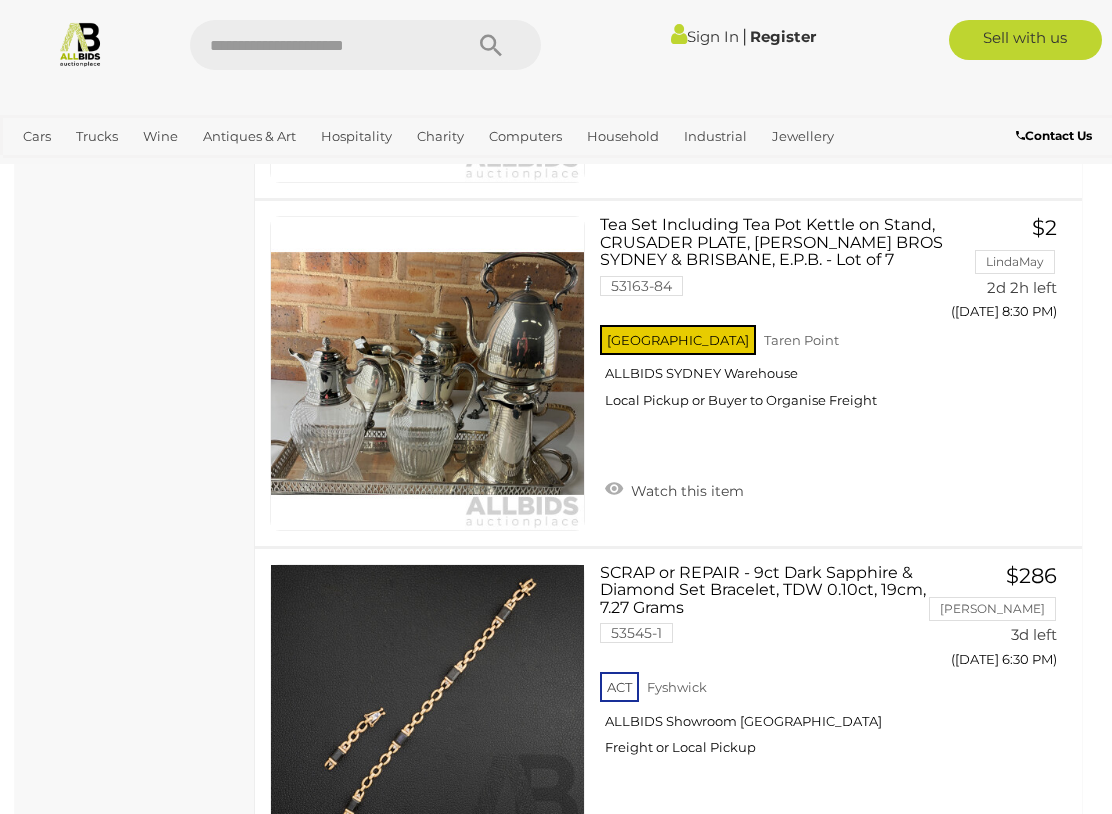 click on "Antique & Arts Online Auction In Australia
Alert this sale
Location" at bounding box center (135, 6678) 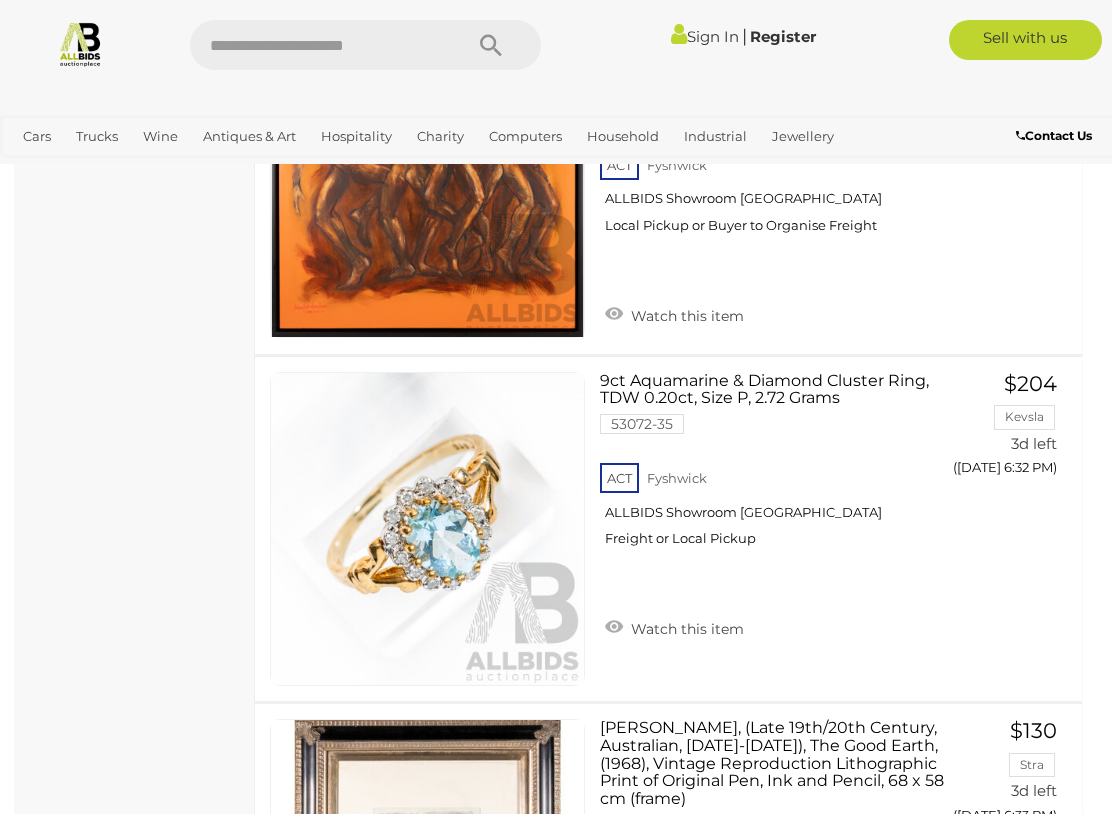 scroll, scrollTop: 4567, scrollLeft: 0, axis: vertical 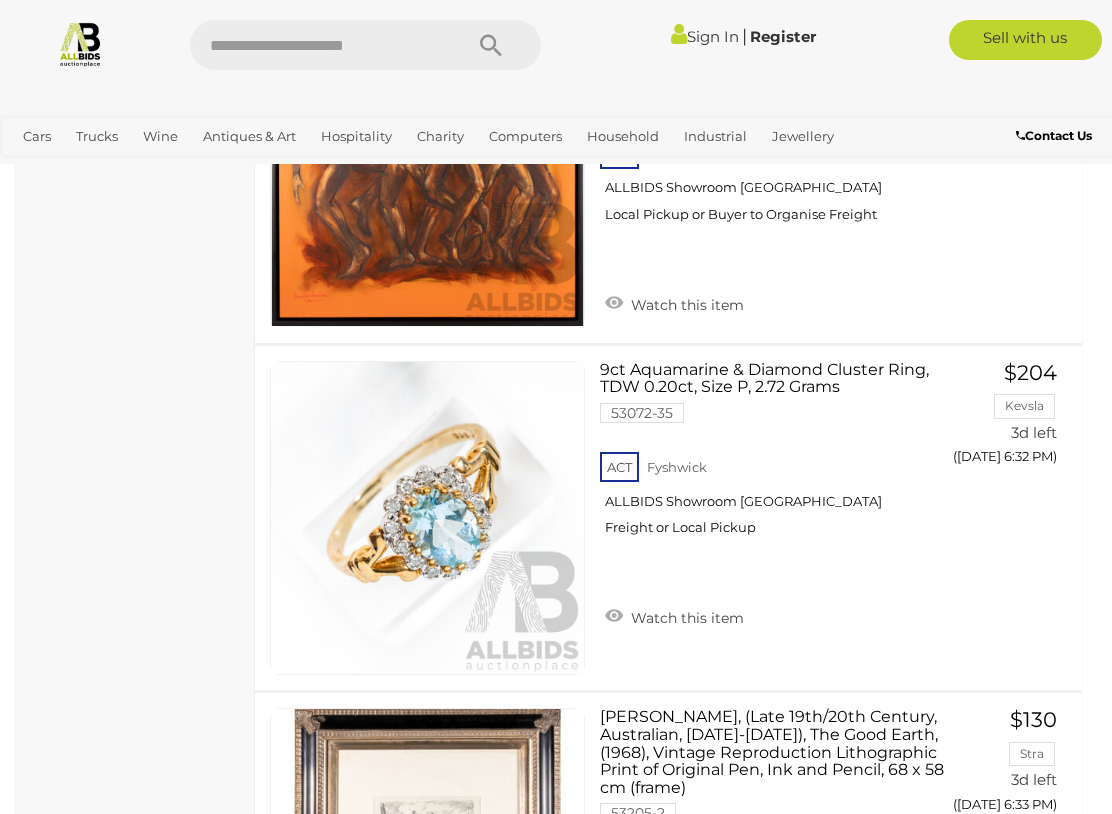 click on "Antique & Arts Online Auction In Australia
Alert this sale
Location" at bounding box center [135, 4717] 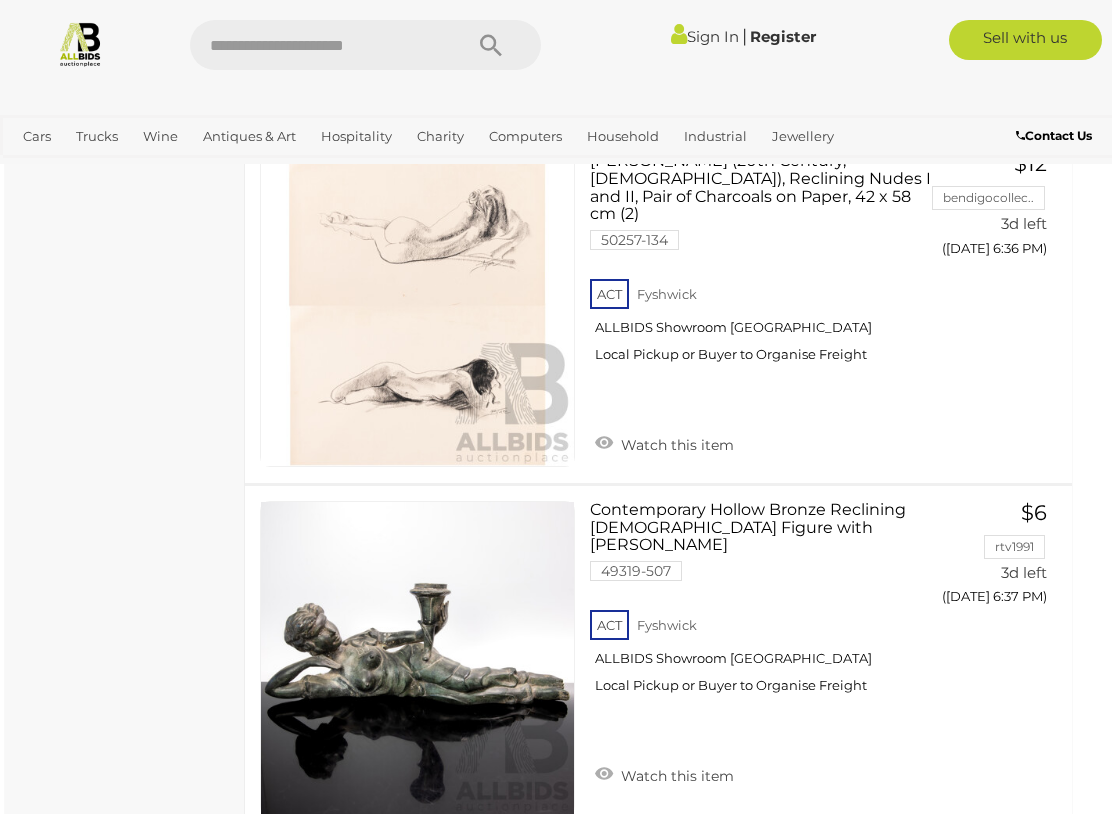 scroll, scrollTop: 7240, scrollLeft: 10, axis: both 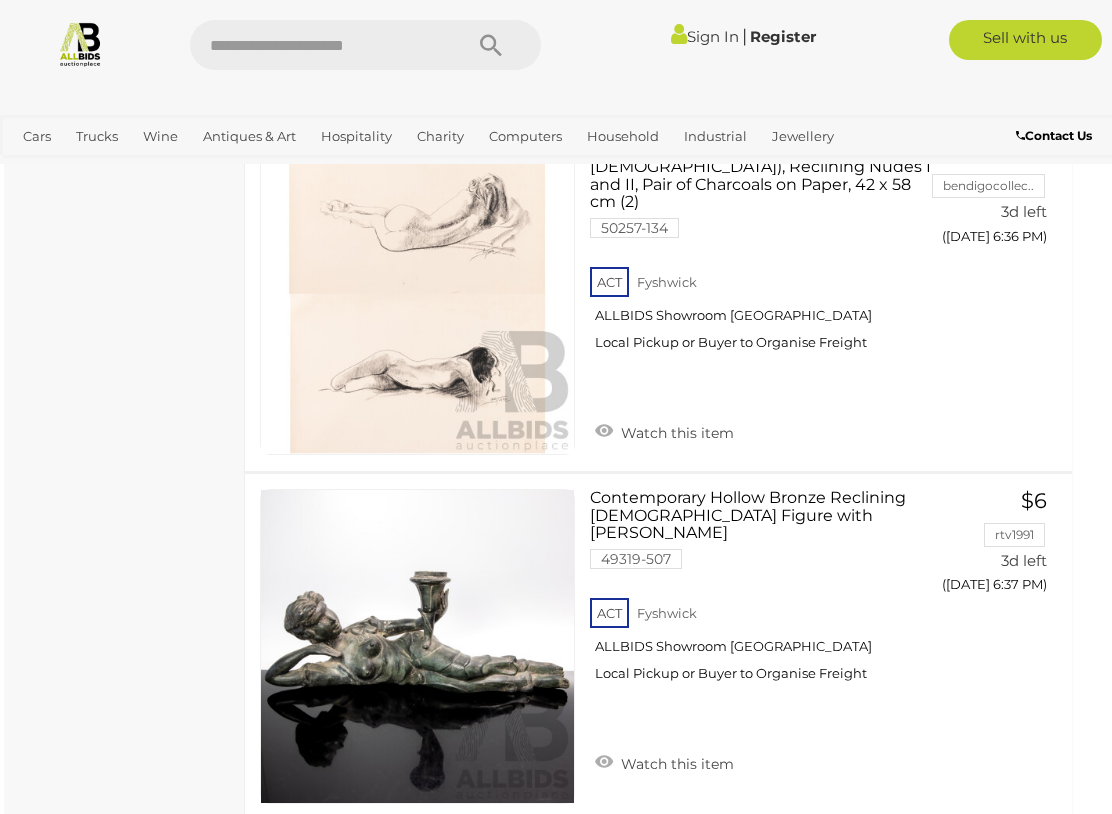 click on "Antique & Arts Online Auction In Australia
Alert this sale
Location" at bounding box center [125, 2044] 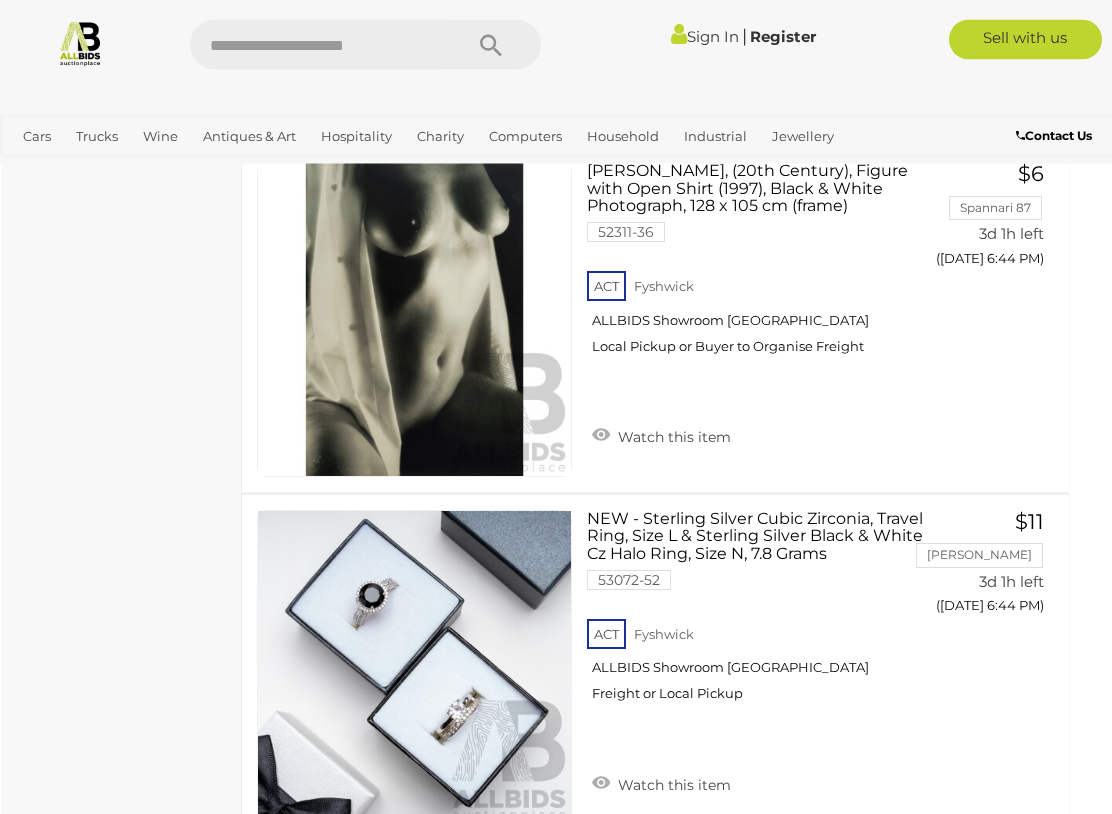 scroll, scrollTop: 10732, scrollLeft: 13, axis: both 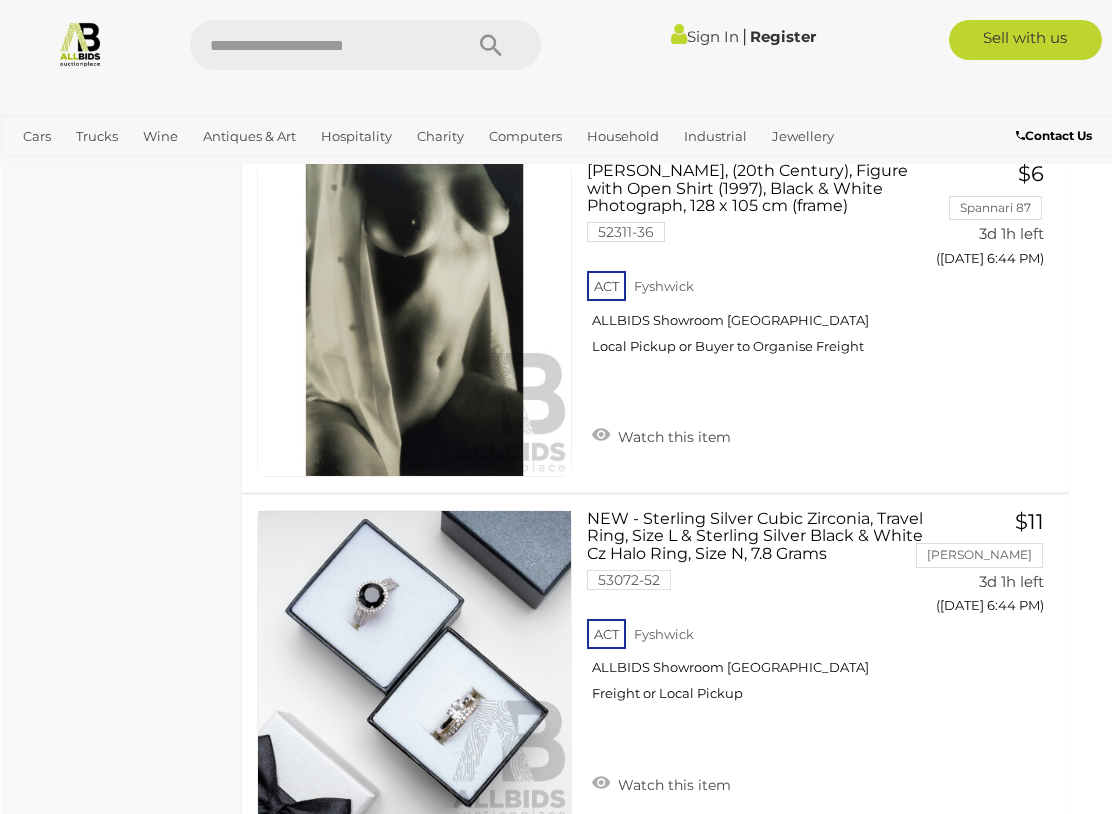 click at bounding box center (556, 95) 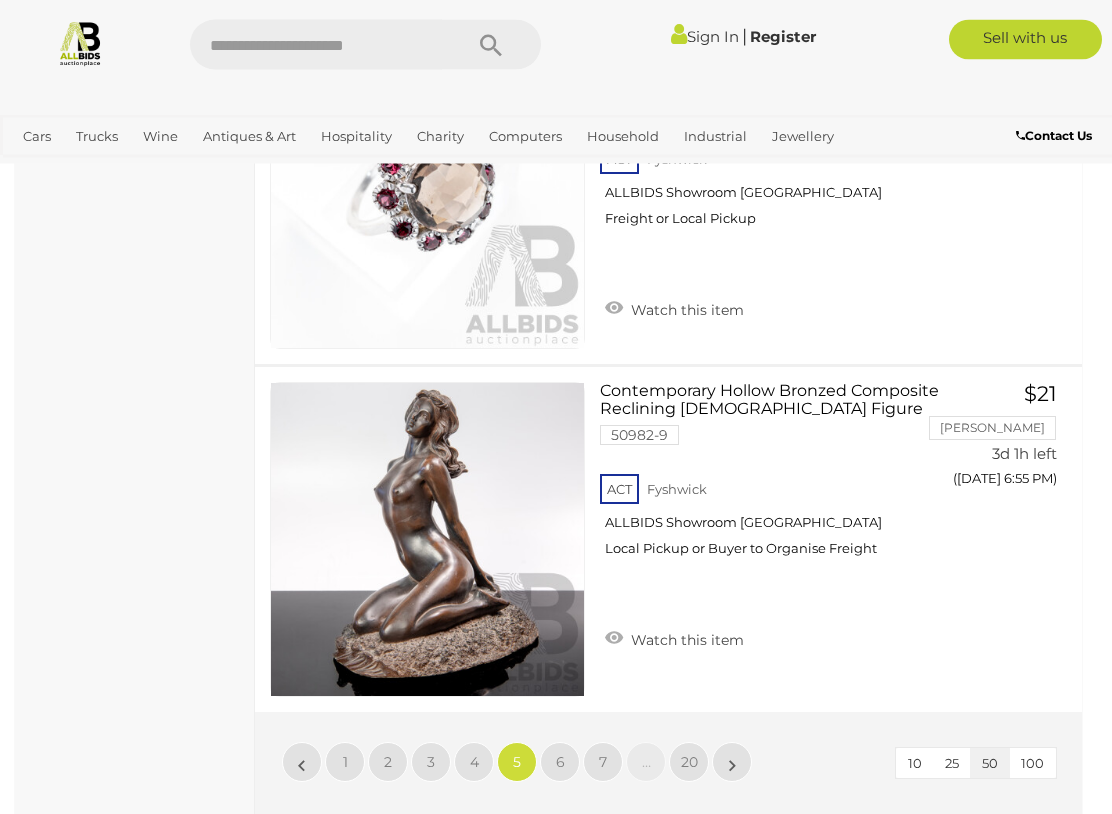 scroll, scrollTop: 17521, scrollLeft: 0, axis: vertical 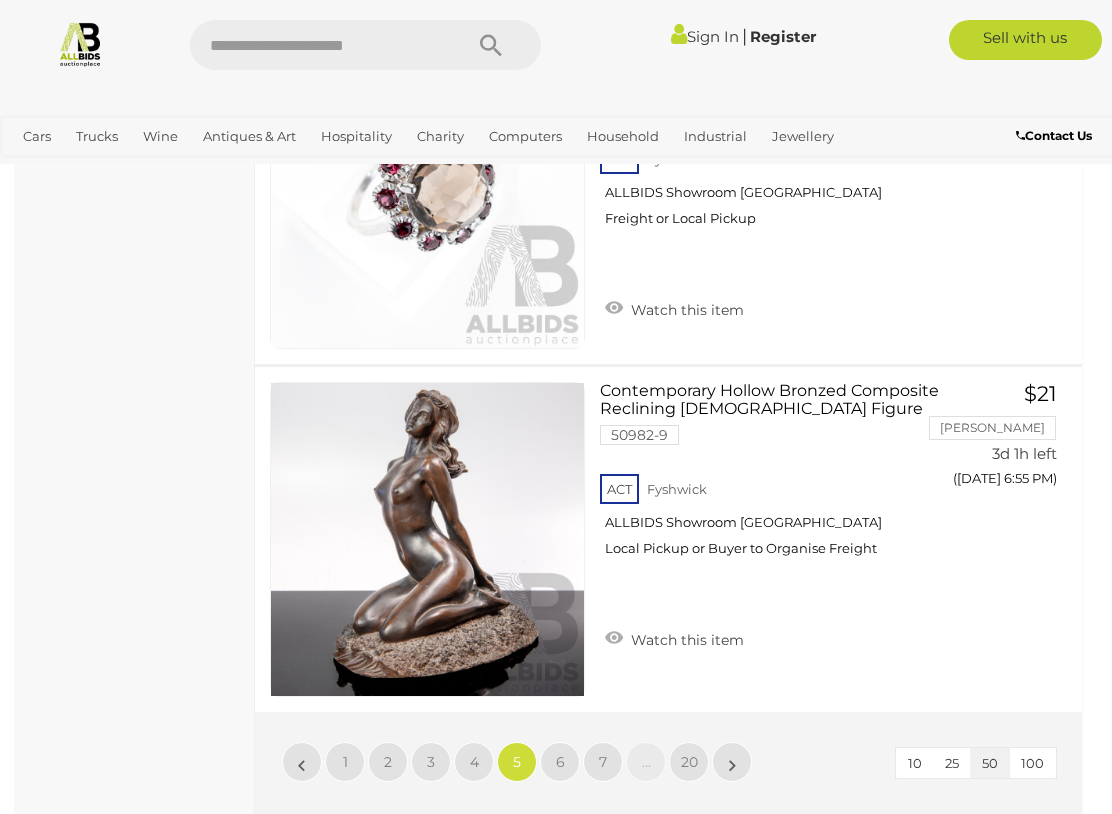 click on "6" at bounding box center [560, 762] 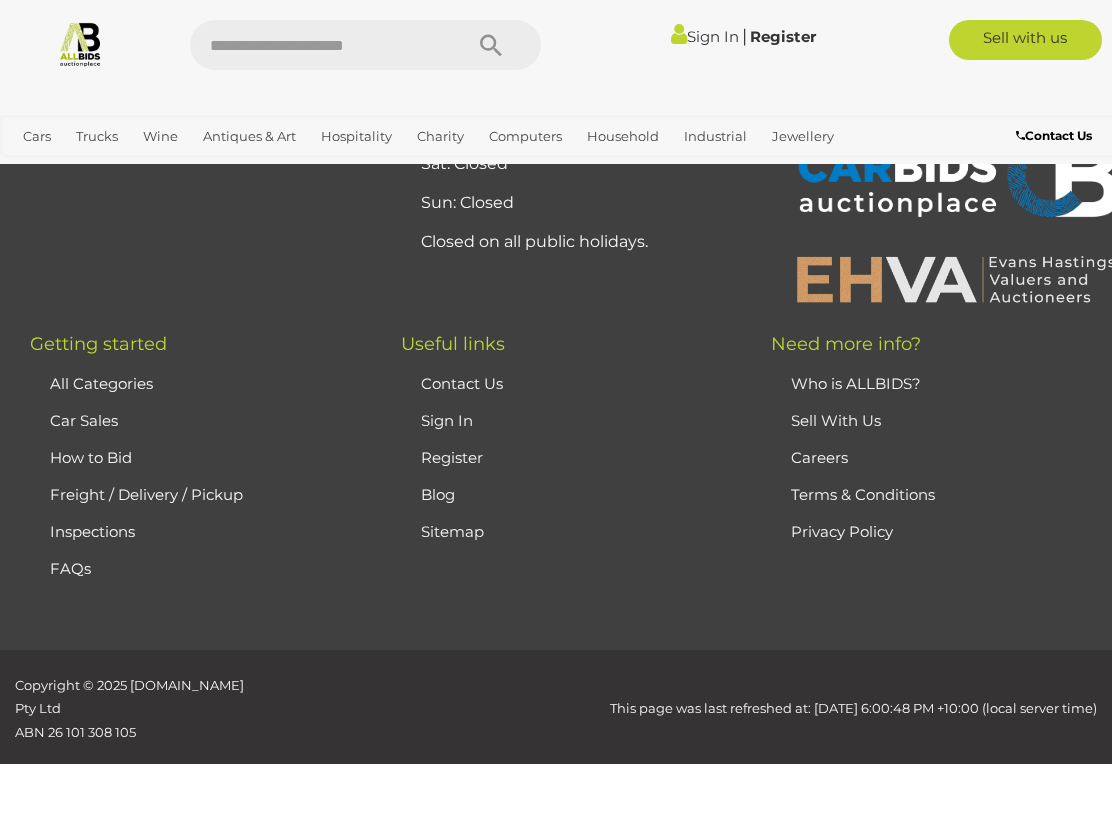 scroll, scrollTop: 513, scrollLeft: 0, axis: vertical 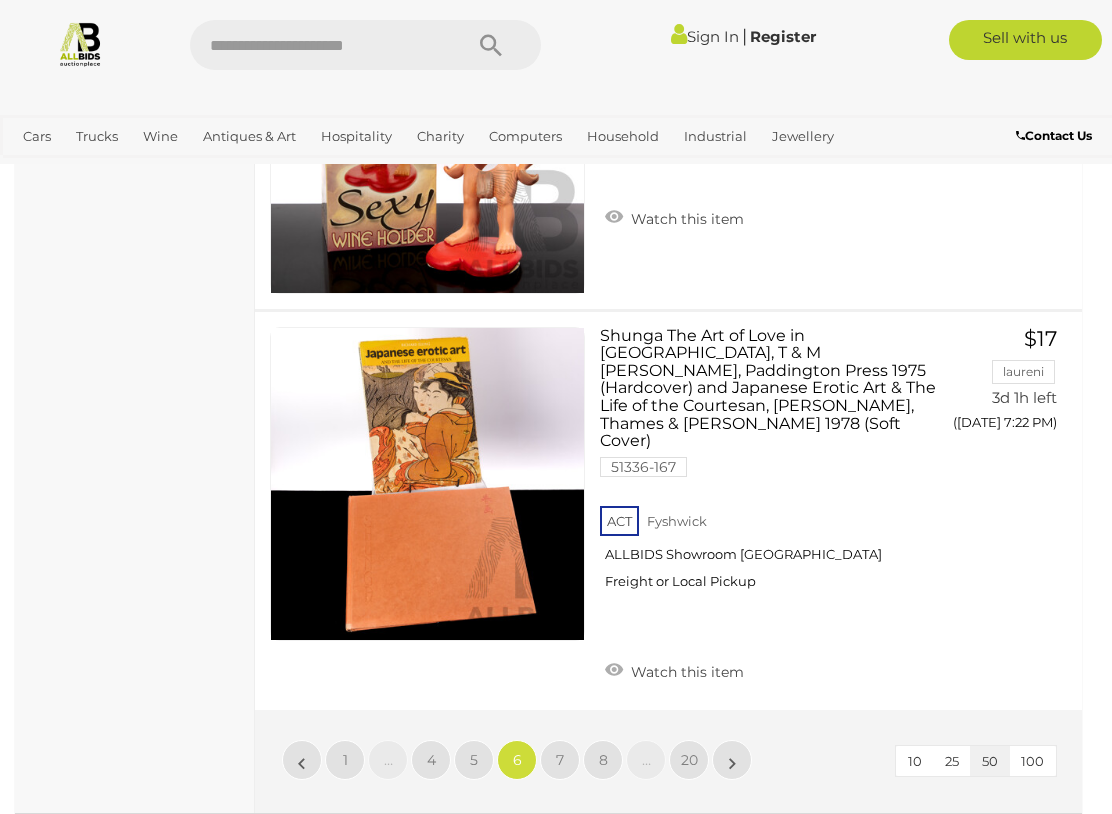 click on "7" at bounding box center [560, 760] 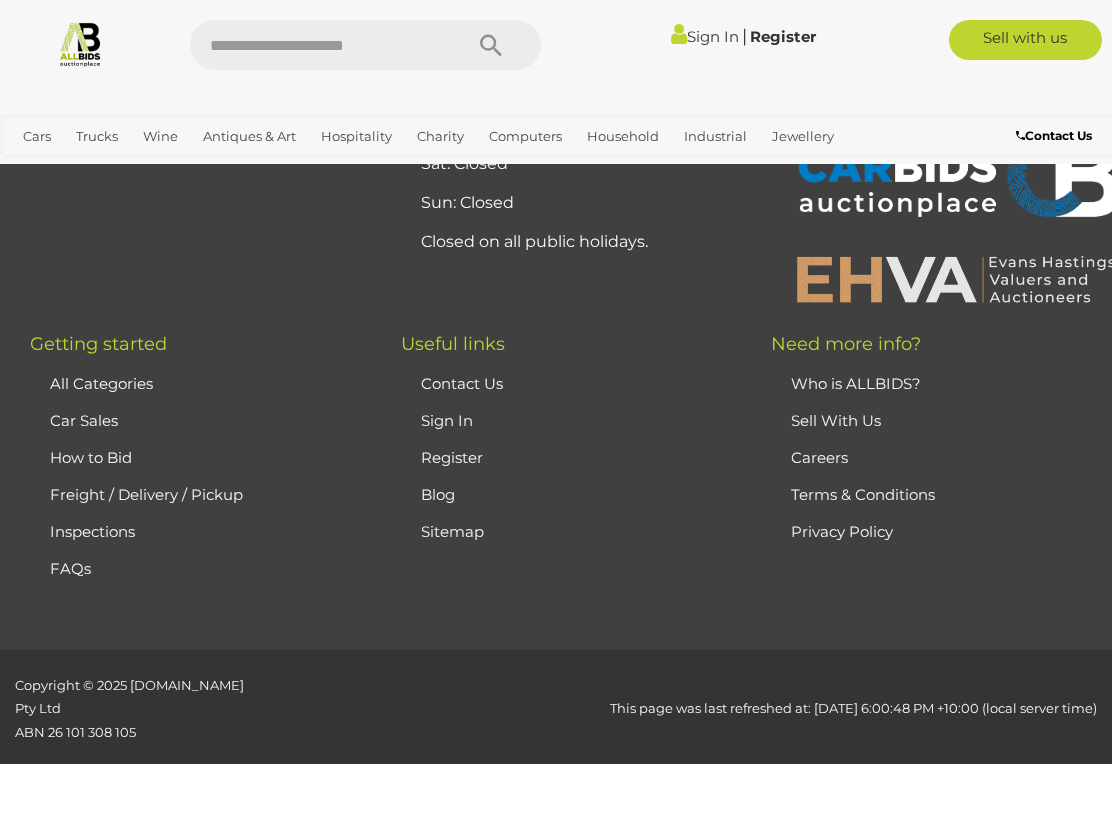 scroll, scrollTop: 513, scrollLeft: 0, axis: vertical 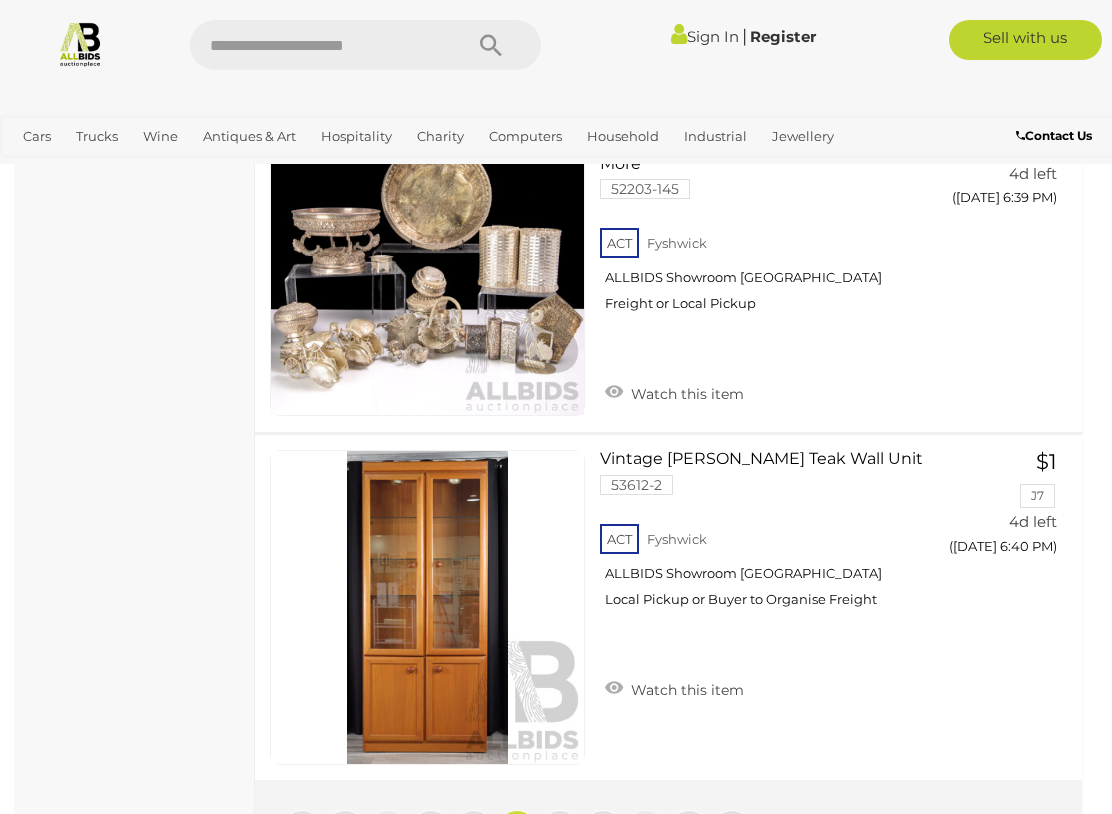 click on "8" at bounding box center [560, 830] 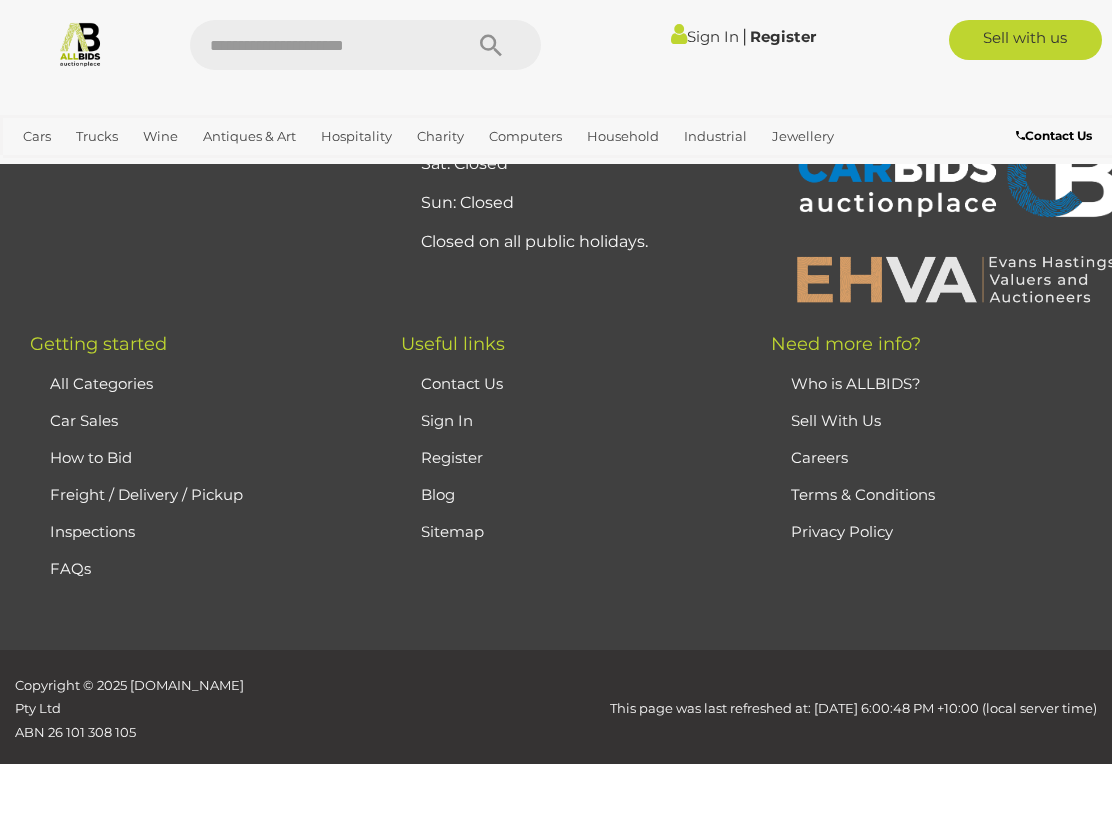 scroll, scrollTop: 513, scrollLeft: 0, axis: vertical 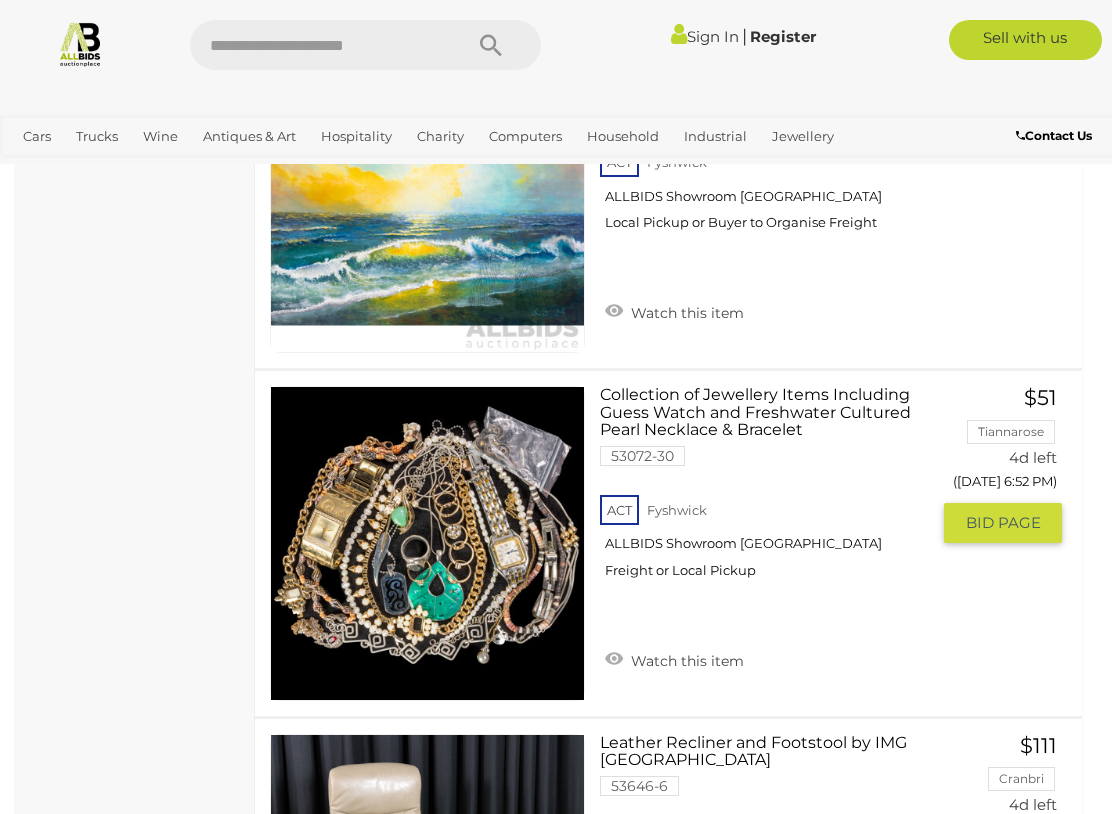 click at bounding box center [427, 543] 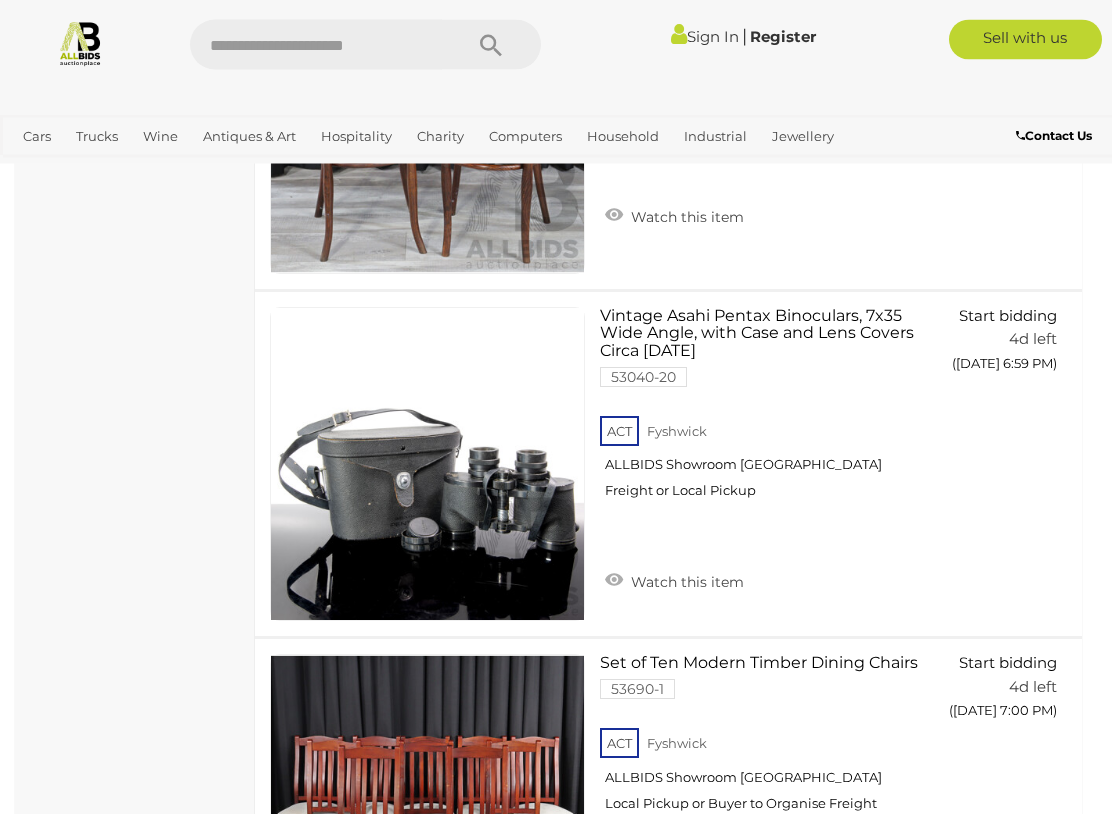 scroll, scrollTop: 16463, scrollLeft: 0, axis: vertical 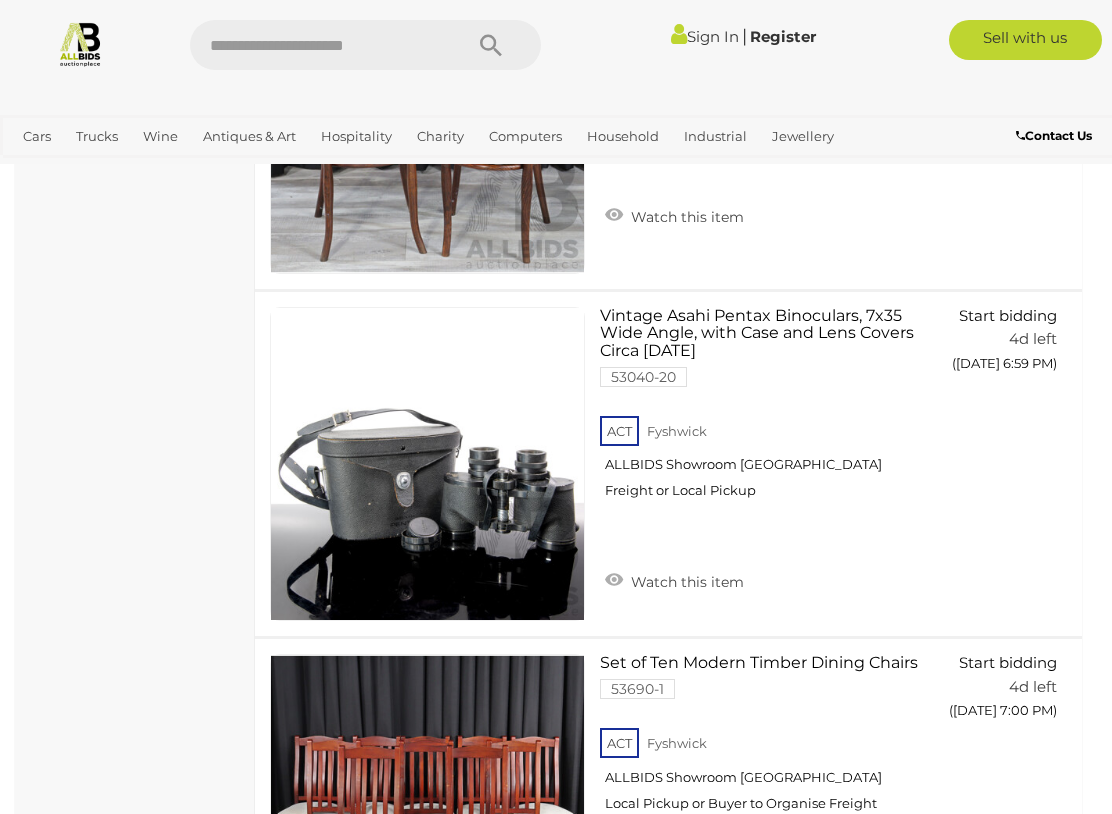 click on "Antique & Arts Online Auction In Australia
Alert this sale
Location" at bounding box center (135, -7215) 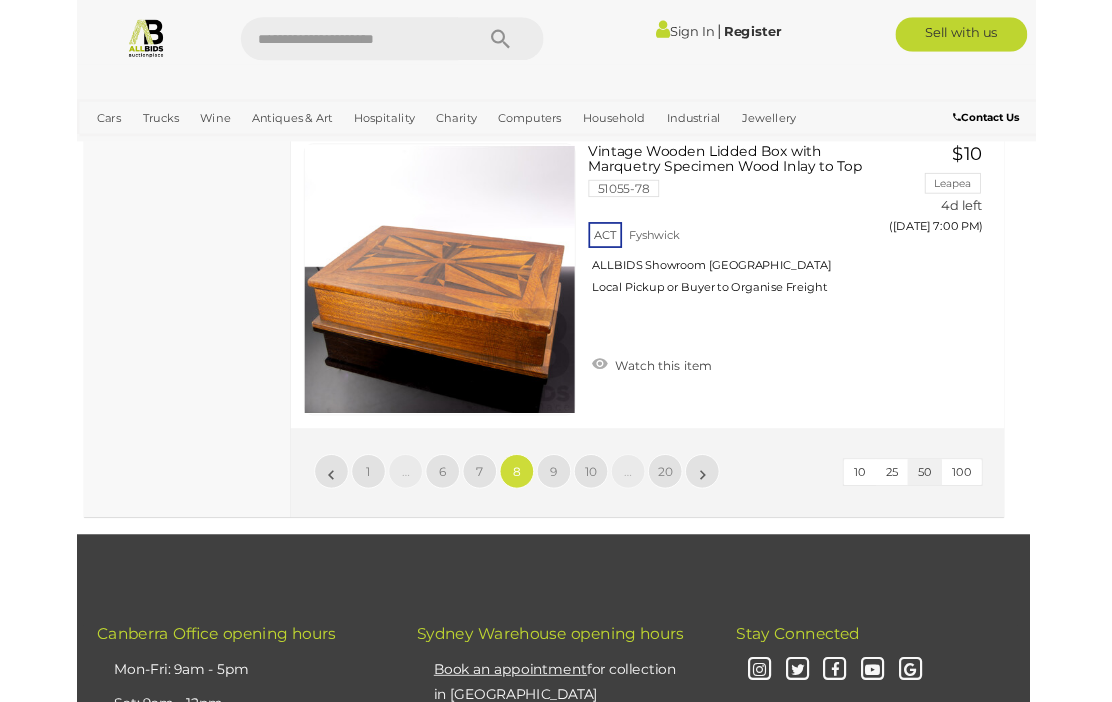 scroll, scrollTop: 17661, scrollLeft: 7, axis: both 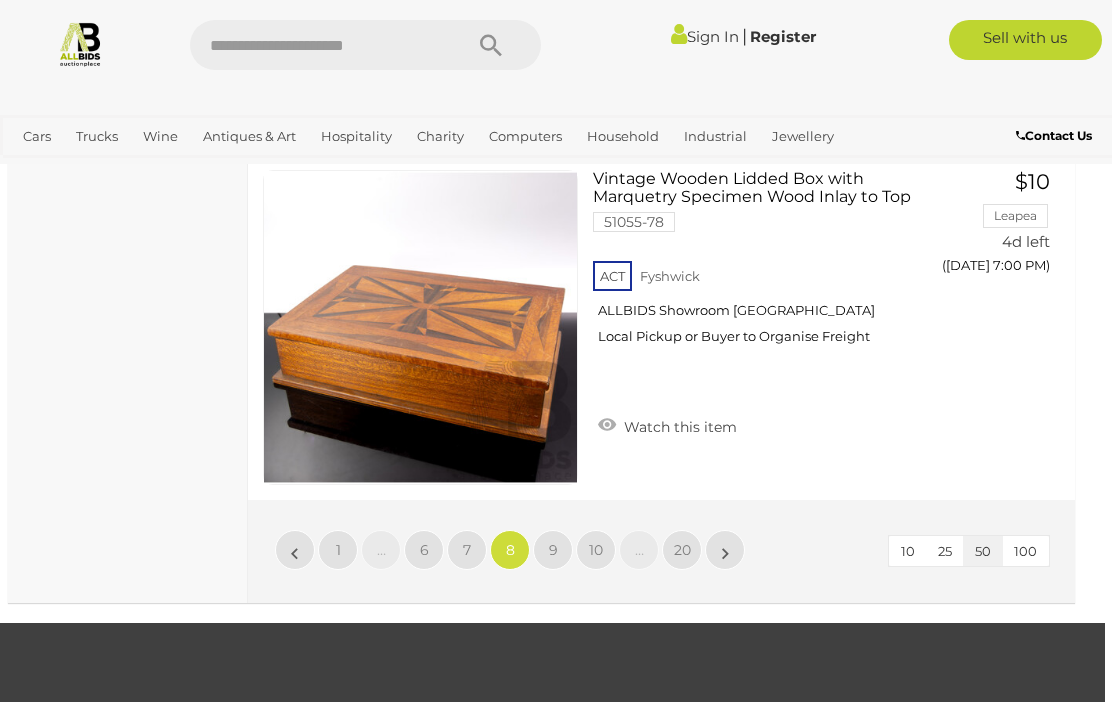click on "9" at bounding box center [553, 550] 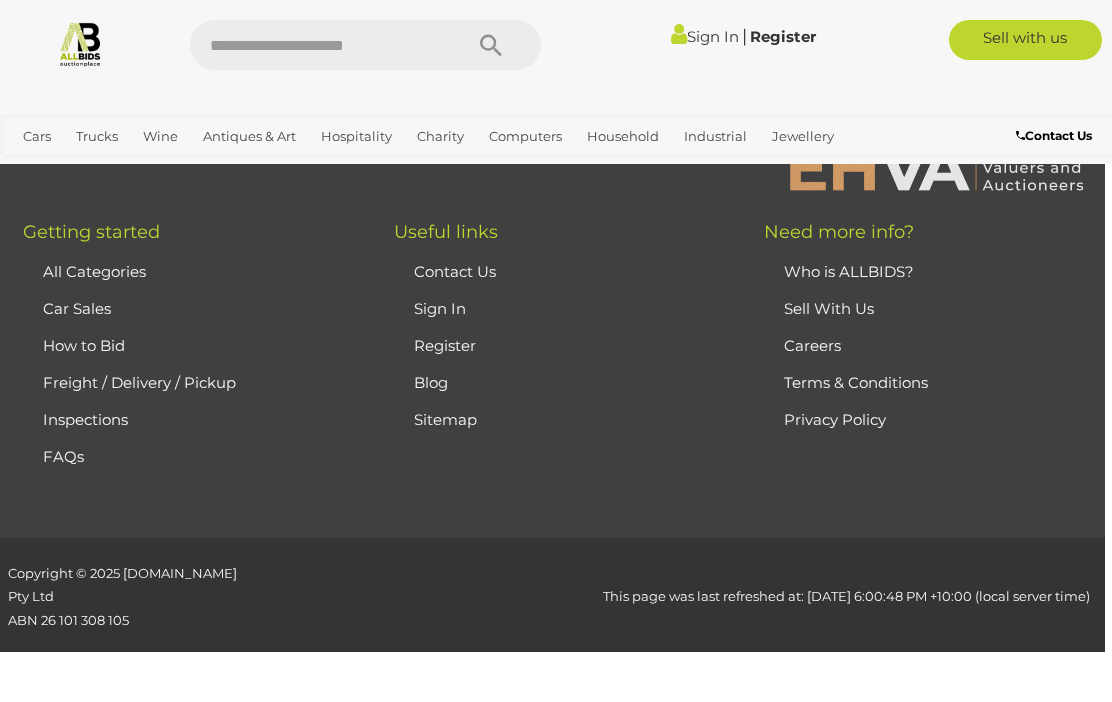 scroll, scrollTop: 513, scrollLeft: 0, axis: vertical 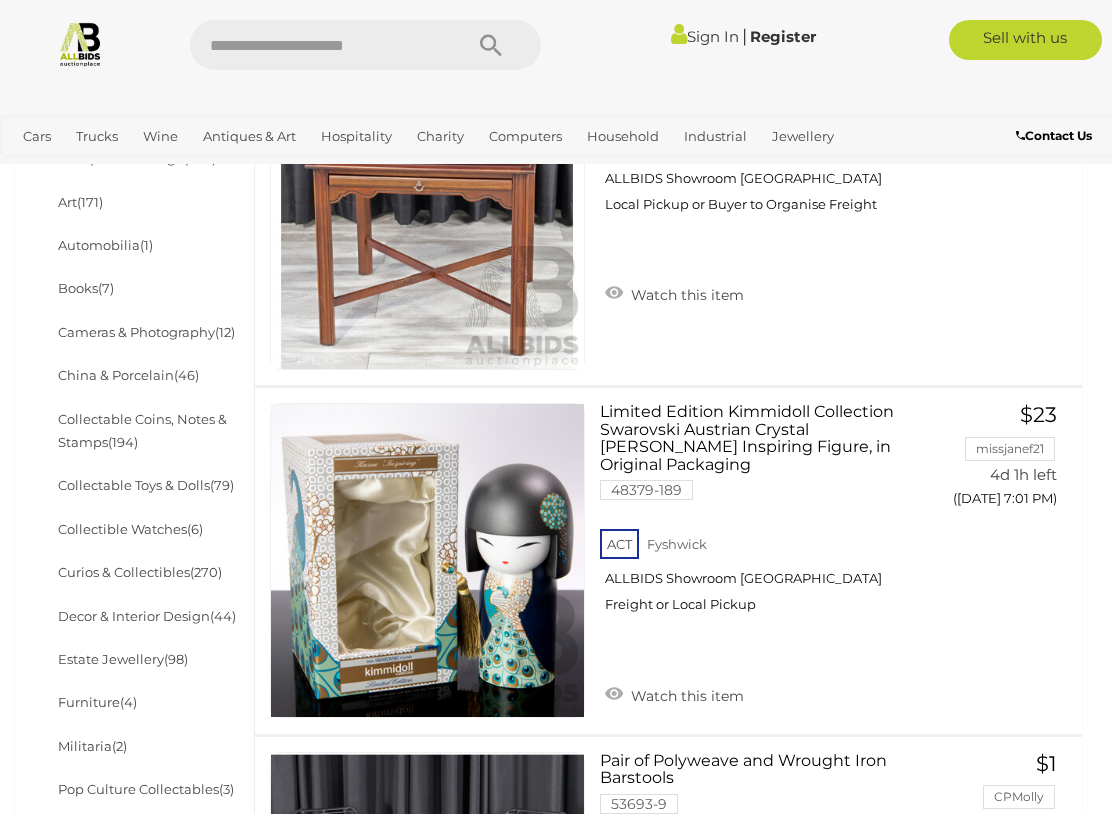 click at bounding box center (556, 95) 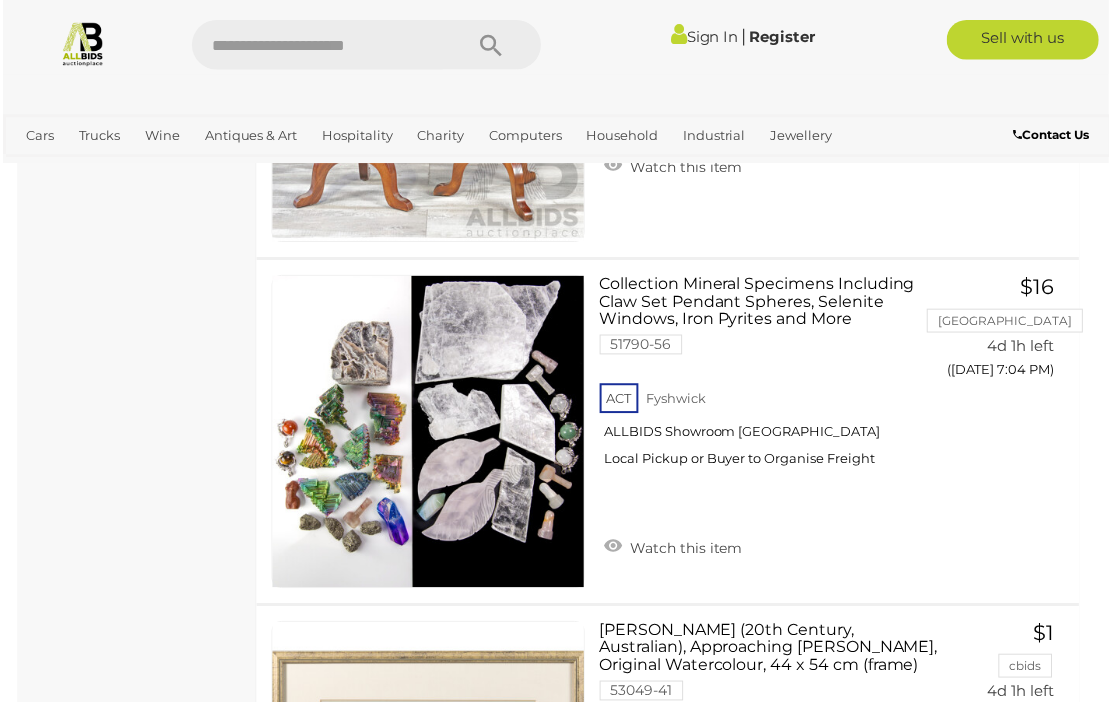 scroll, scrollTop: 3281, scrollLeft: 0, axis: vertical 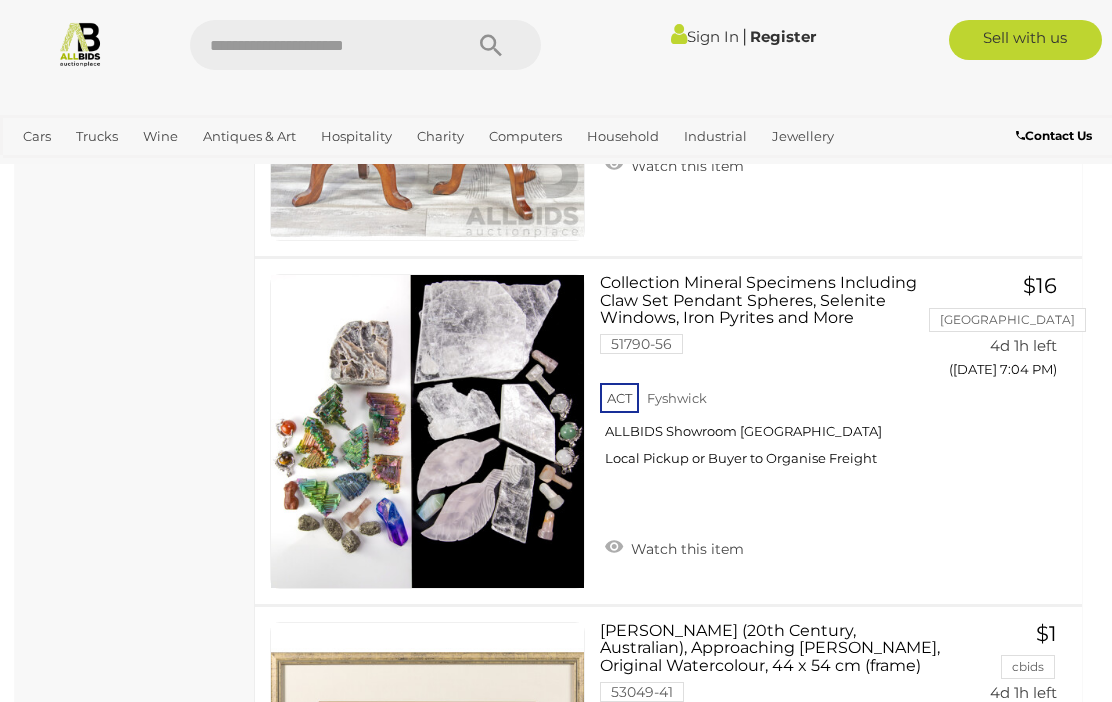 click at bounding box center [556, 95] 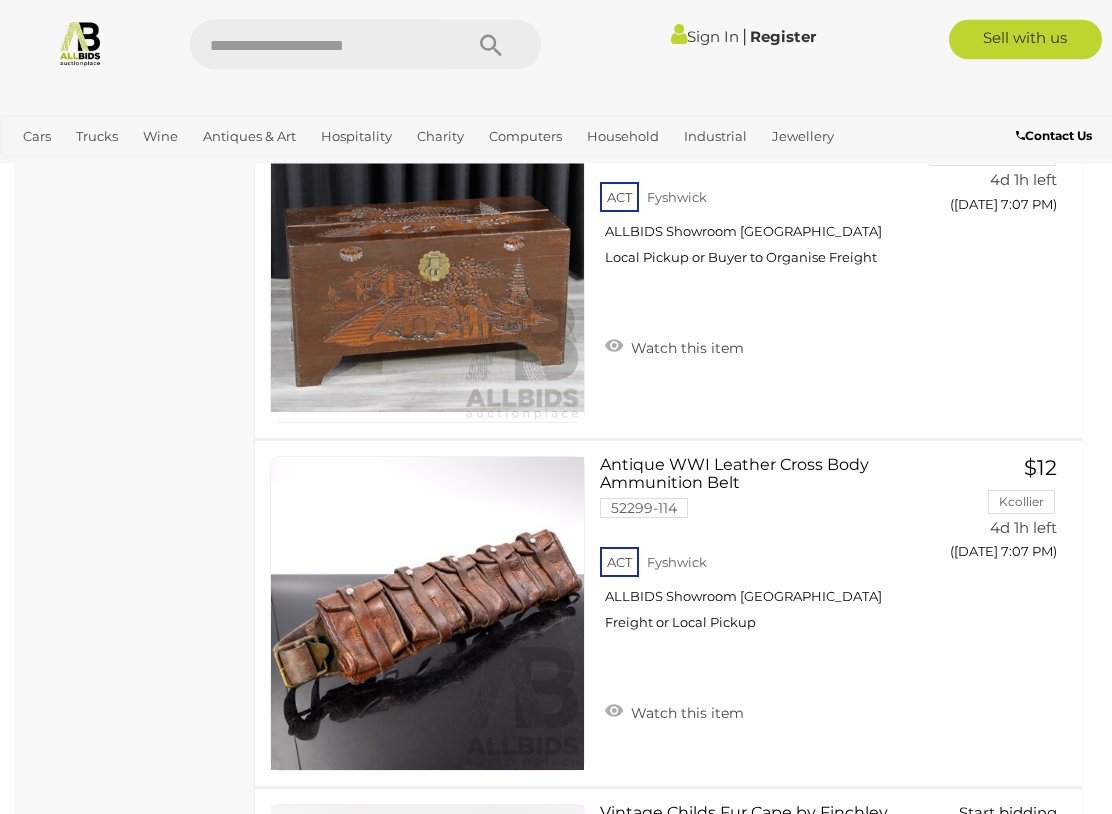 scroll, scrollTop: 5533, scrollLeft: 0, axis: vertical 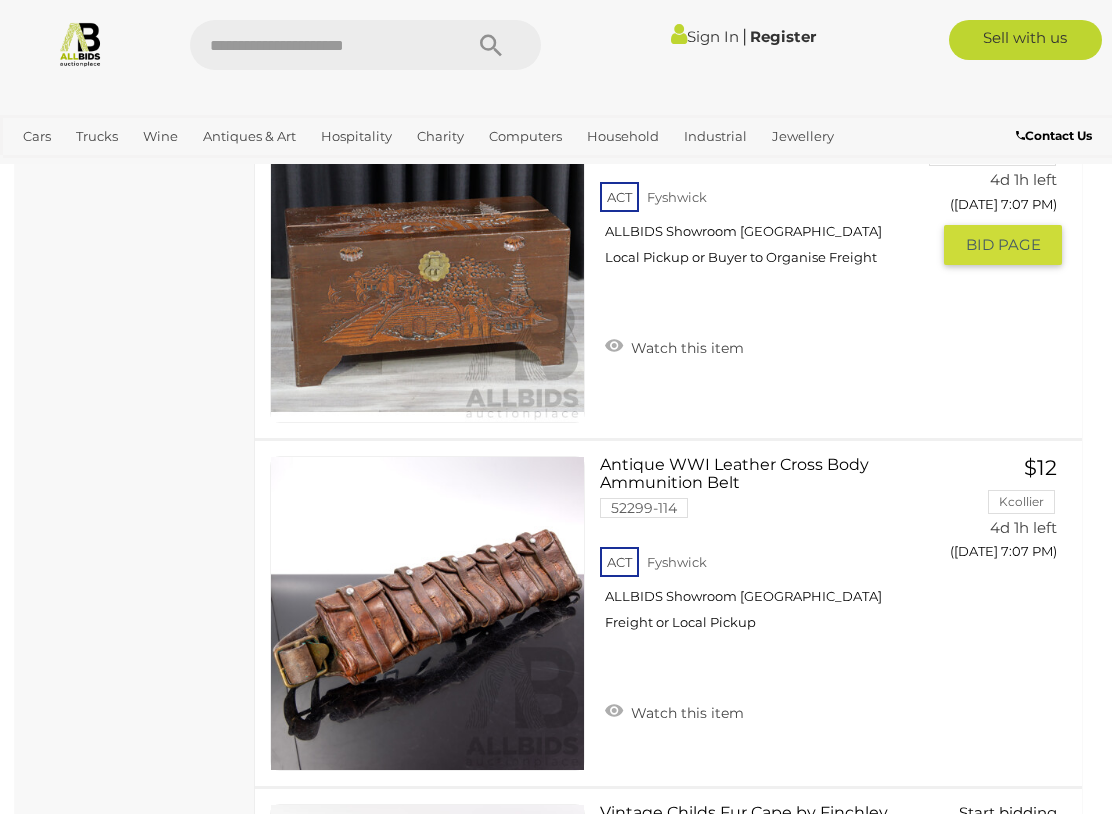 click on "Chinese Camphorwood Trunk
53668-1
ACT Fyshwick ALLBIDS Showroom Fyshwick Watch this item  $11 Kadie" at bounding box center (668, 266) 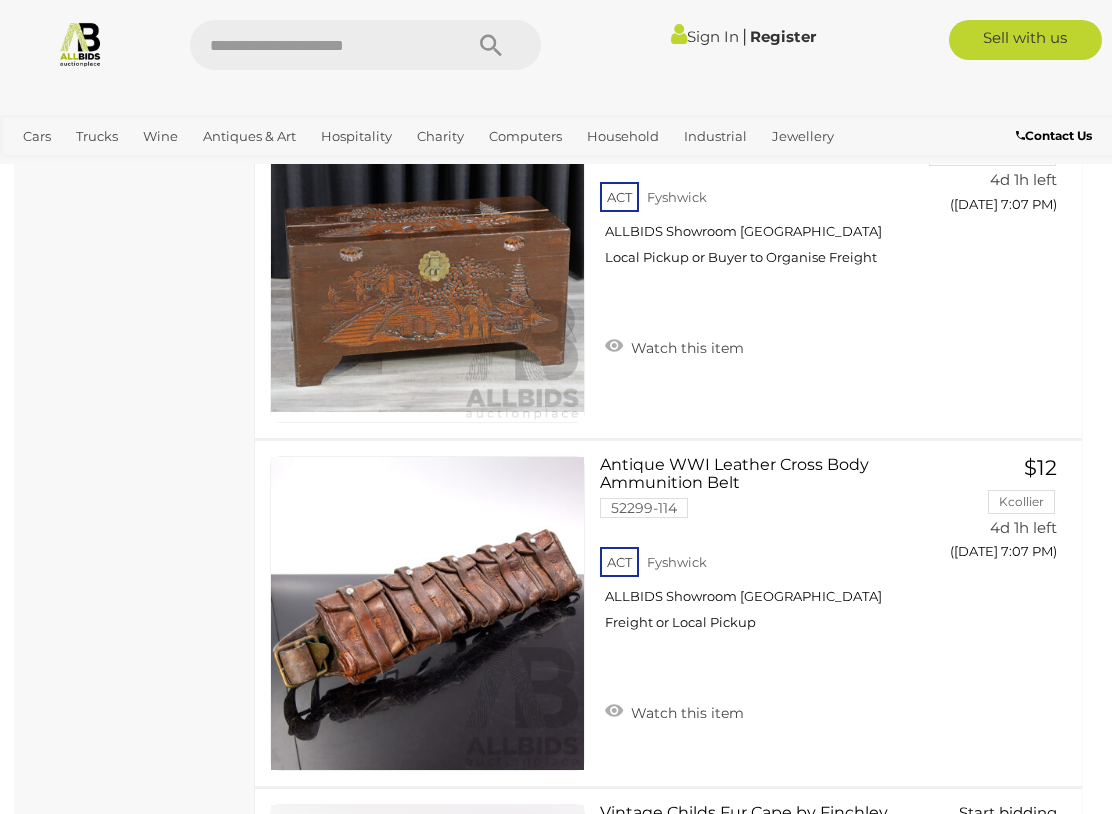 click at bounding box center (556, 95) 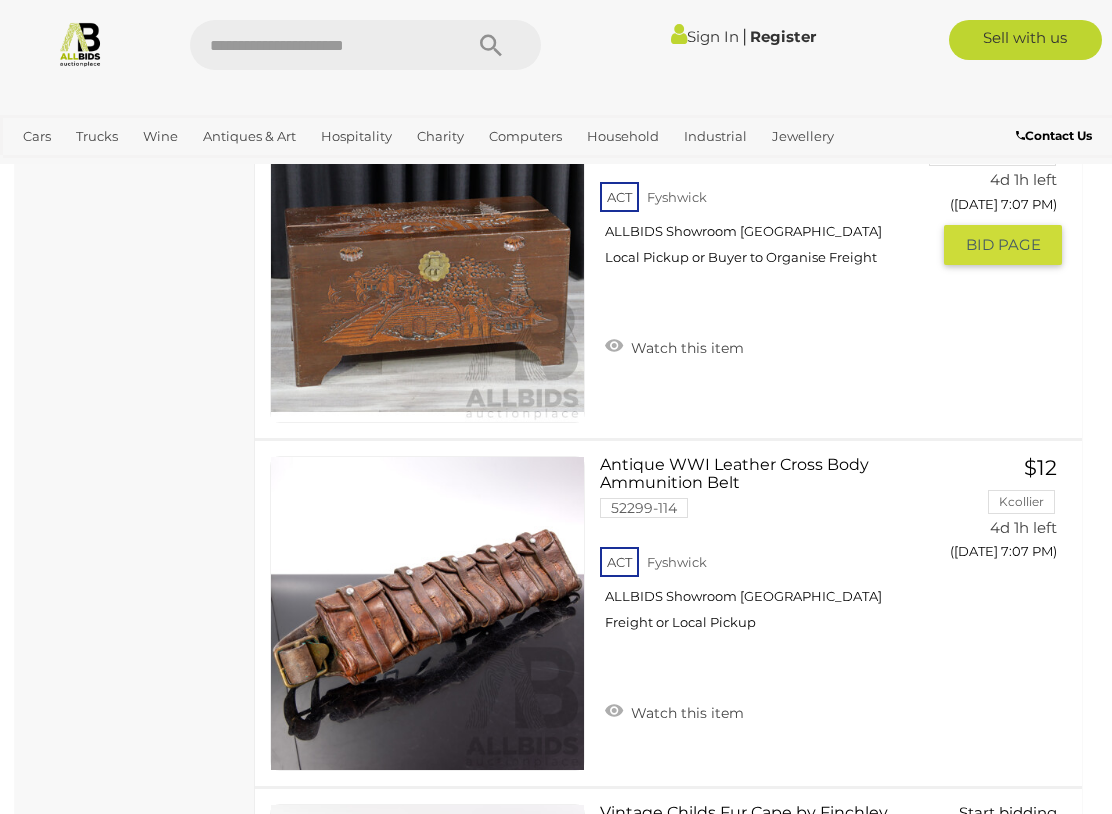 click on "ACT
Fyshwick
ALLBIDS Showroom Fyshwick
Local Pickup or Buyer to Organise Freight" at bounding box center (765, 229) 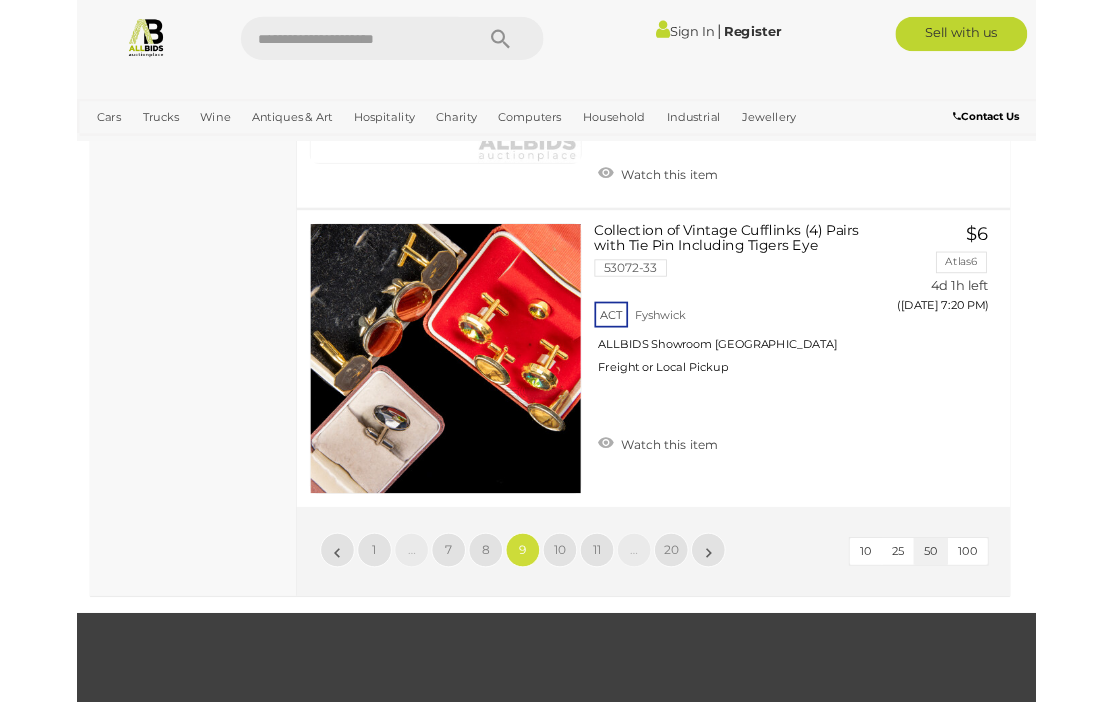 scroll, scrollTop: 17615, scrollLeft: 0, axis: vertical 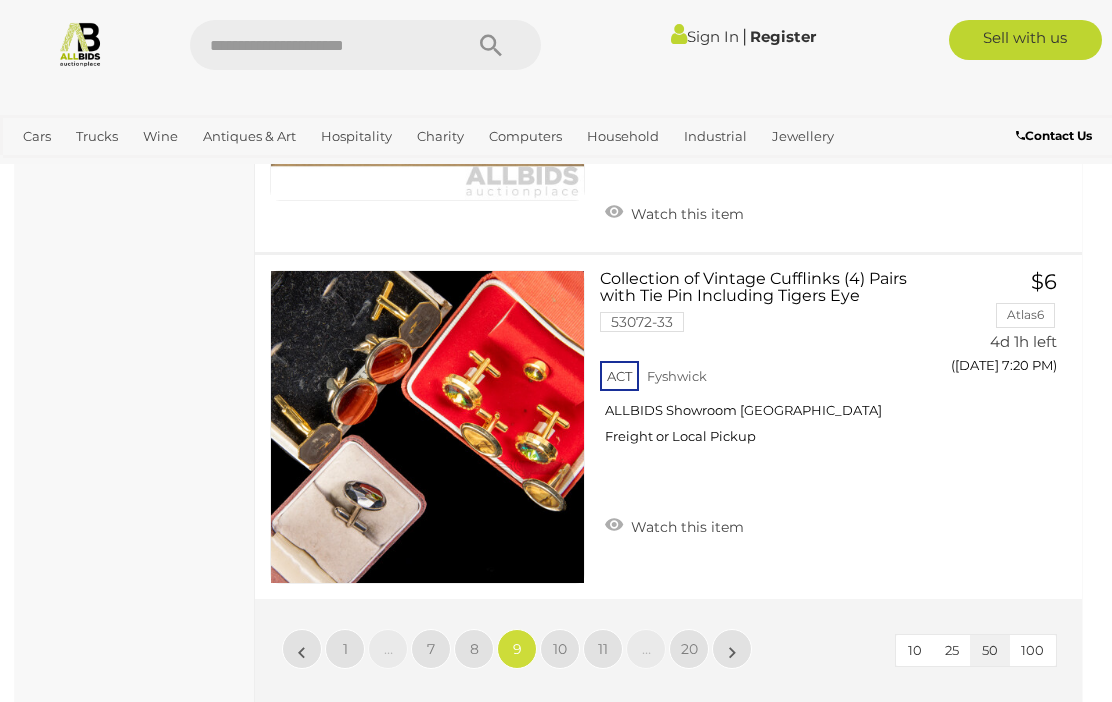 click on "10" at bounding box center [560, 649] 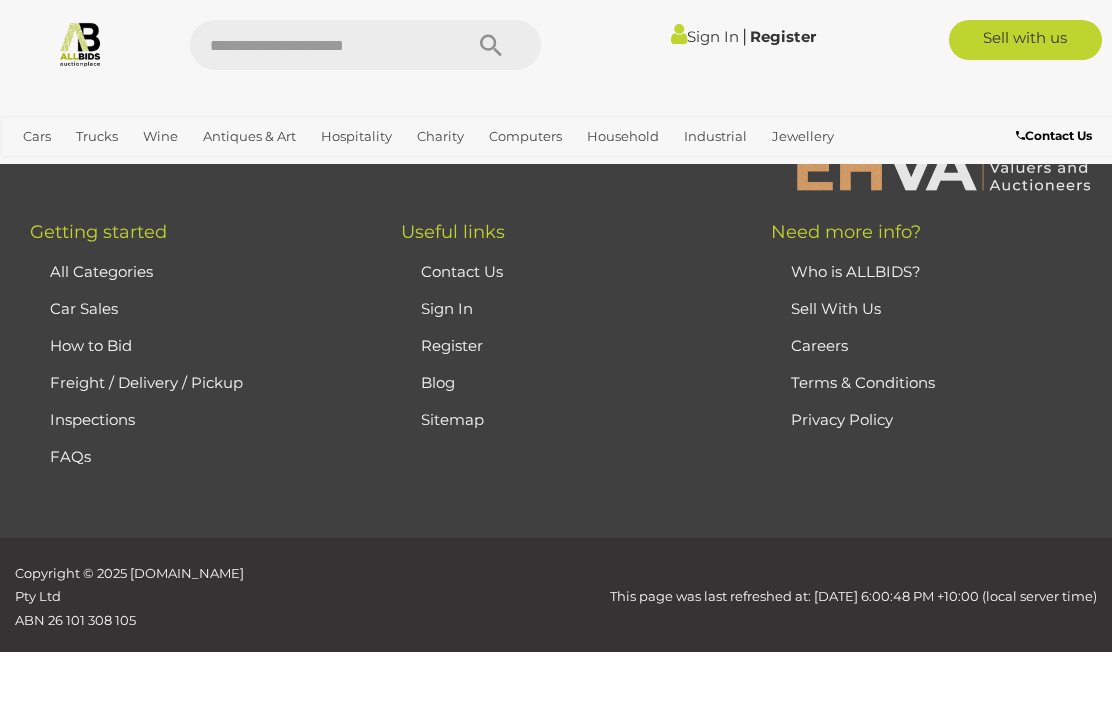 scroll, scrollTop: 513, scrollLeft: 0, axis: vertical 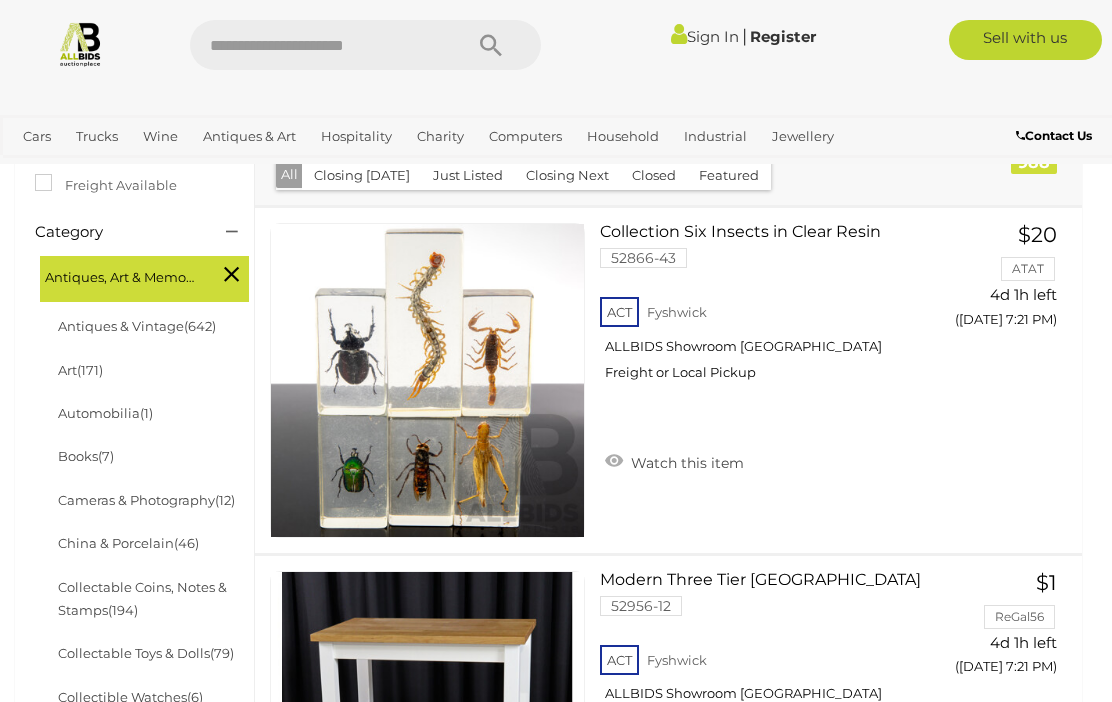 click on "Sign In
|" at bounding box center [556, 37] 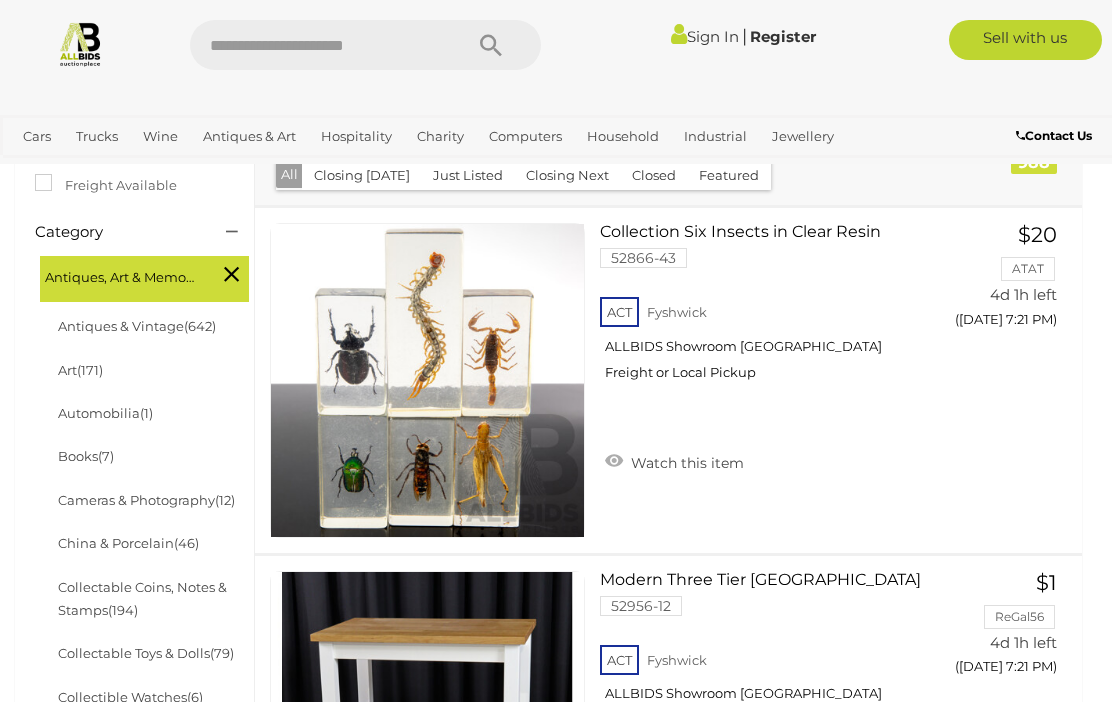 click on "Sign In
|" at bounding box center (556, 37) 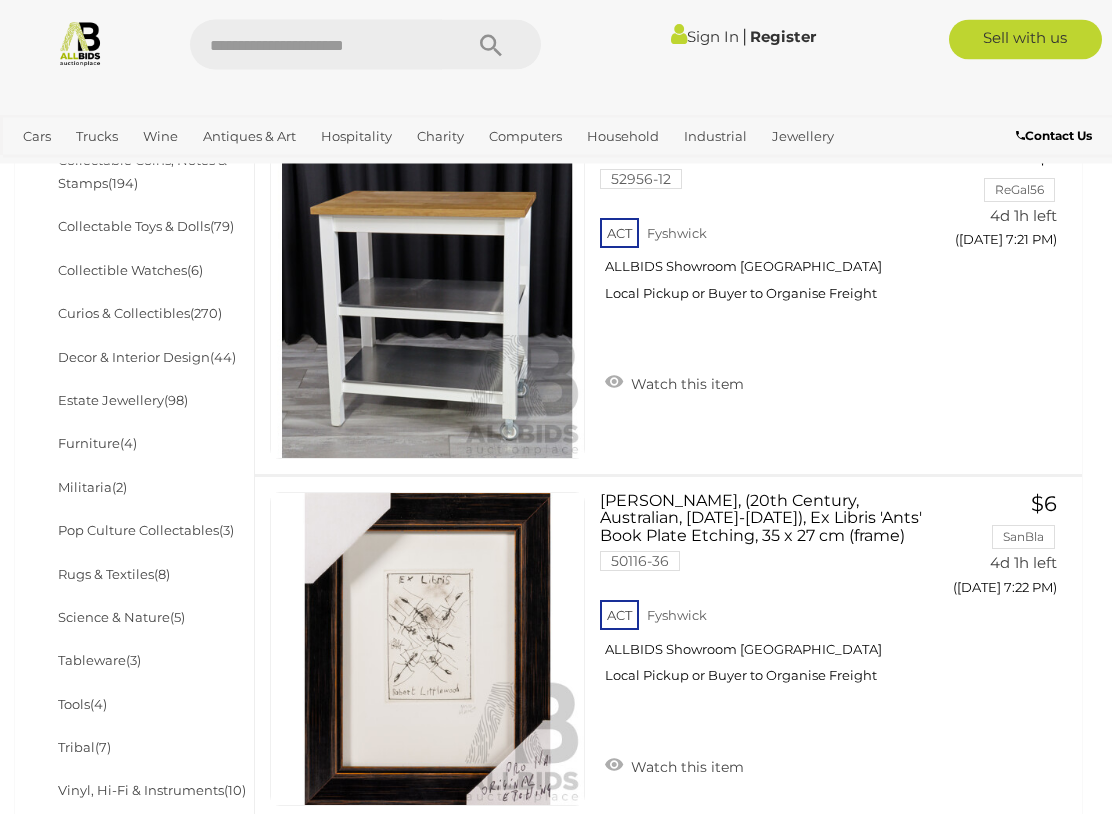 scroll, scrollTop: 940, scrollLeft: 0, axis: vertical 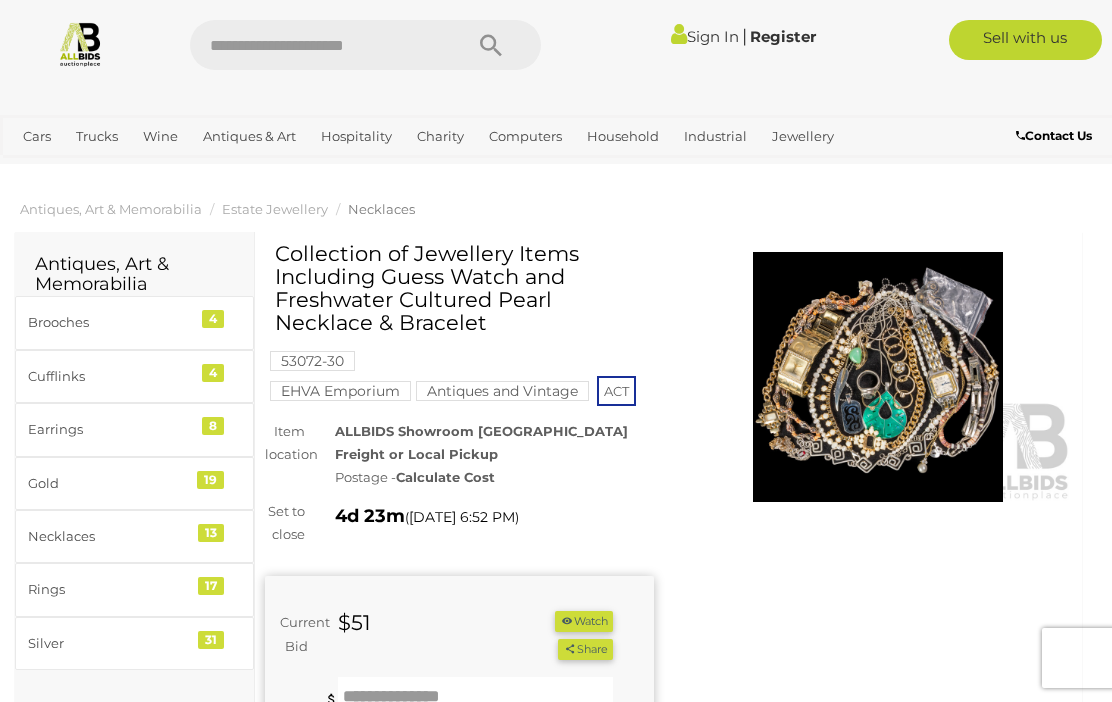 click at bounding box center [878, 377] 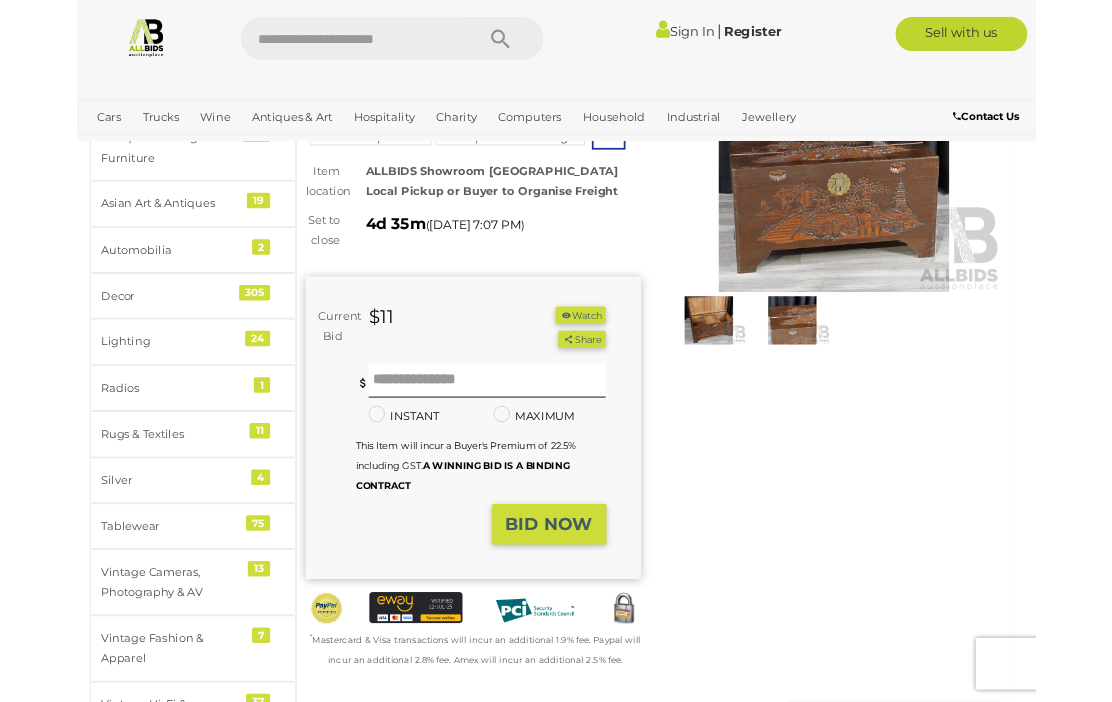 scroll, scrollTop: 0, scrollLeft: 0, axis: both 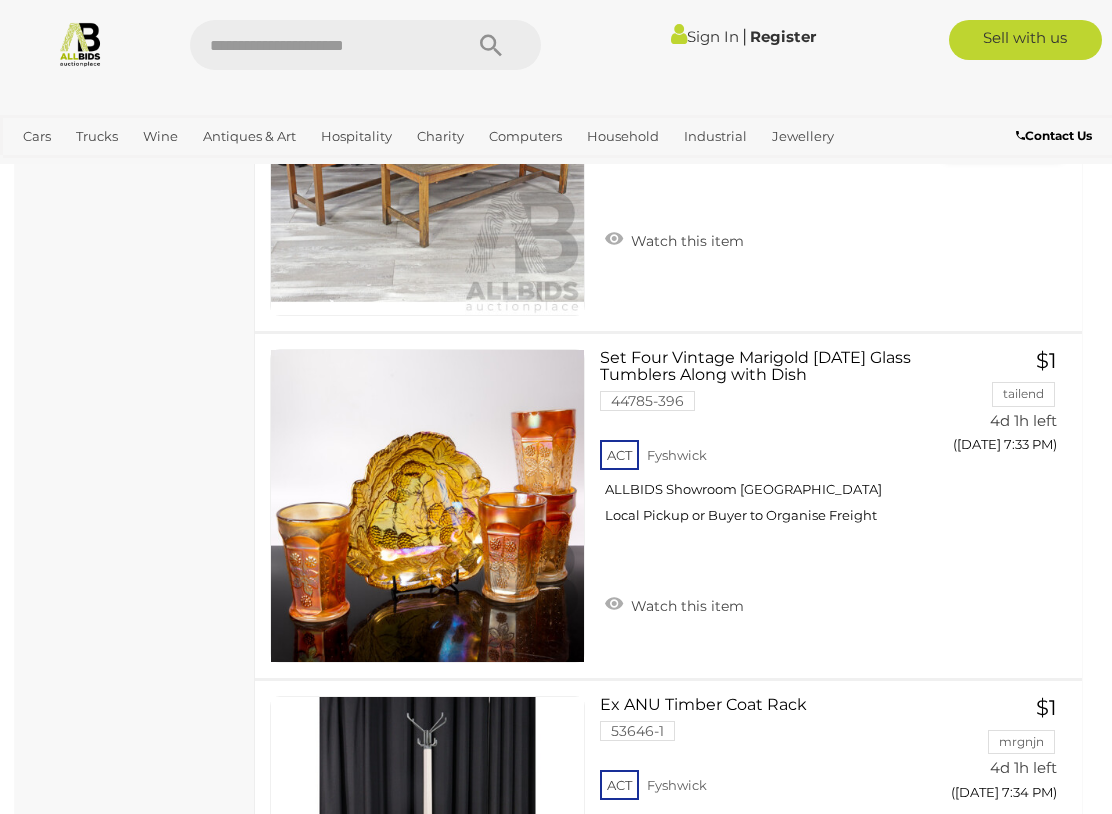 click on "Pair of Timber Patio Benches by FSC
53693-5
ACT Fyshwick ALLBIDS Showroom Fyshwick Watch this item" at bounding box center (668, 158) 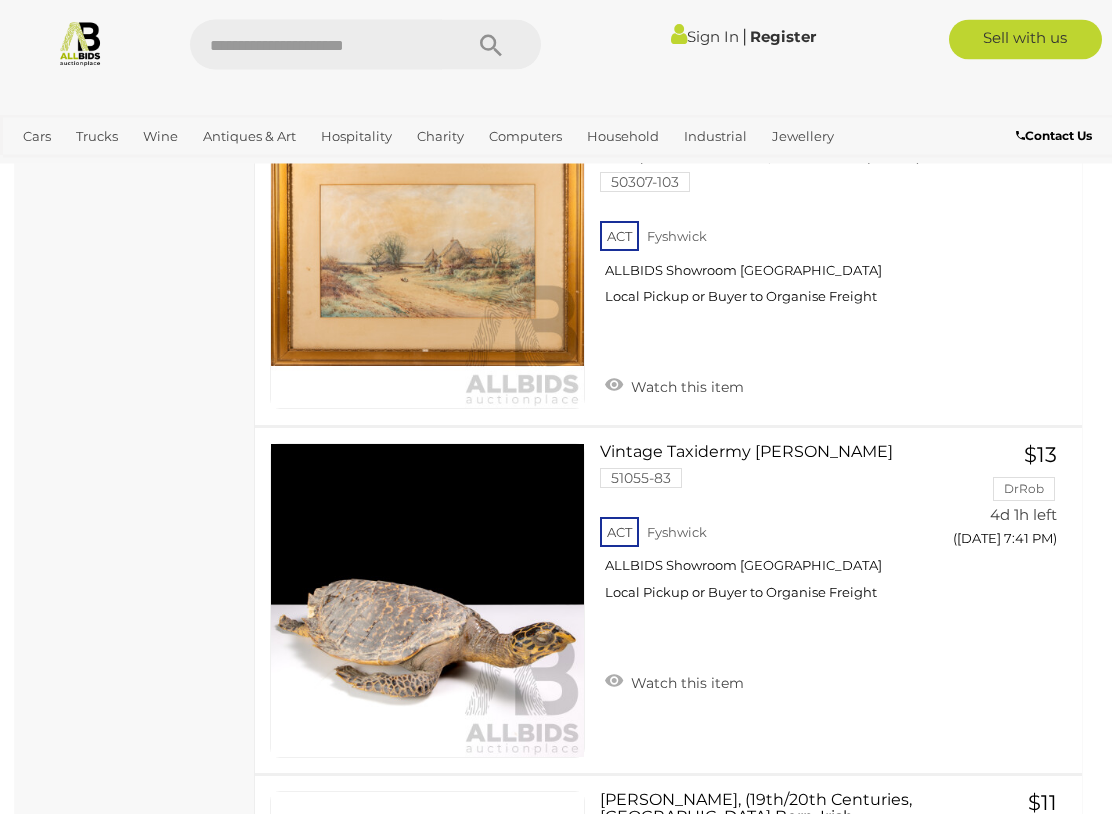 scroll, scrollTop: 16767, scrollLeft: 0, axis: vertical 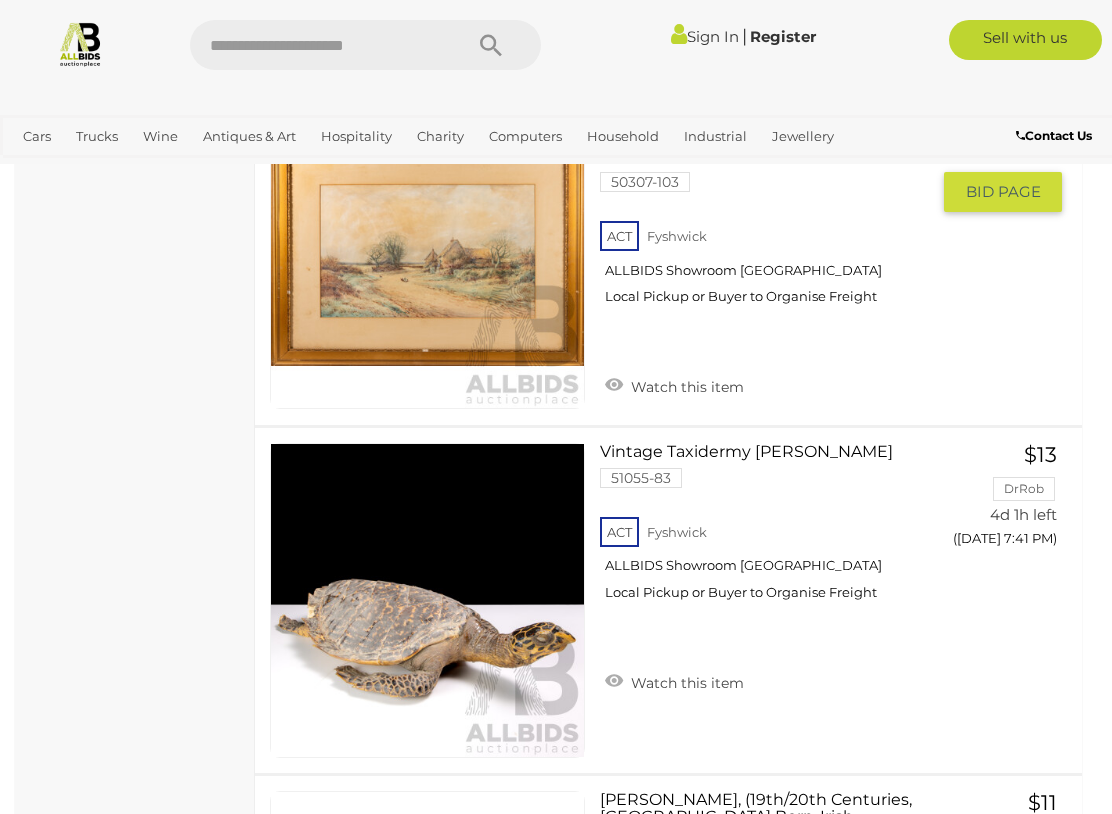 click on "ACT
Fyshwick
ALLBIDS Showroom Fyshwick
Local Pickup or Buyer to Organise Freight" at bounding box center (765, 268) 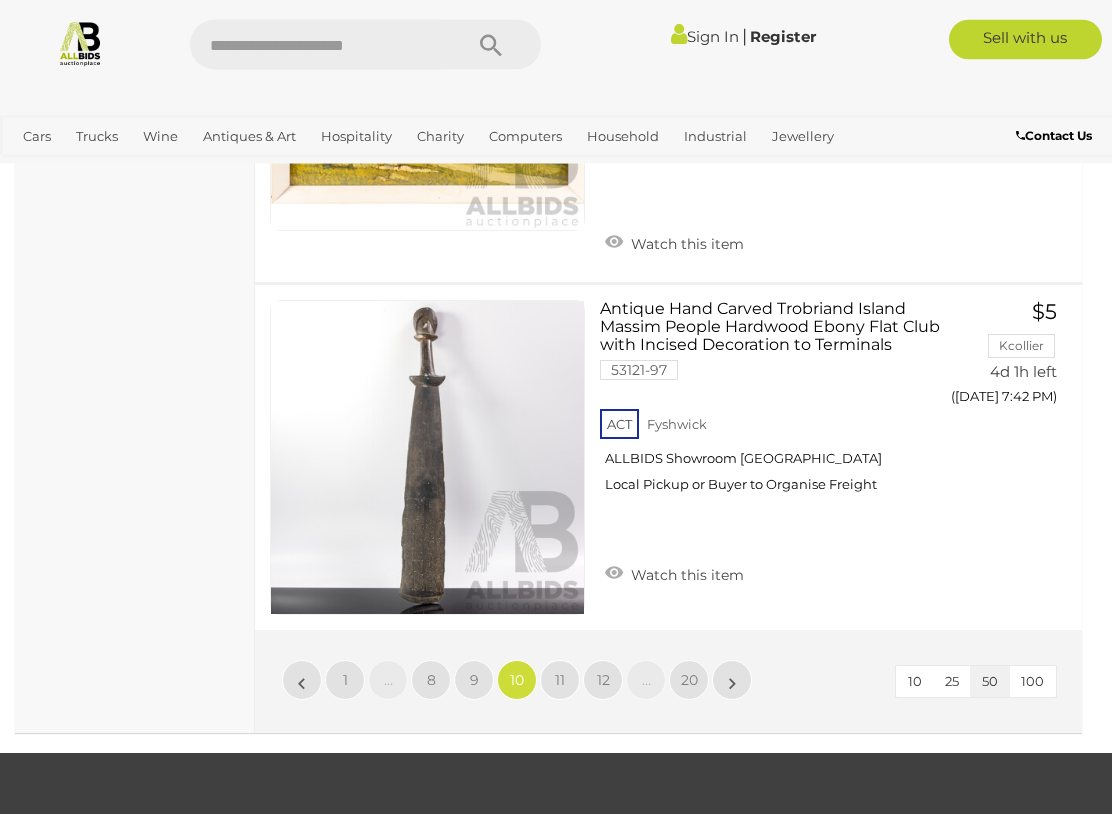 scroll, scrollTop: 17642, scrollLeft: 0, axis: vertical 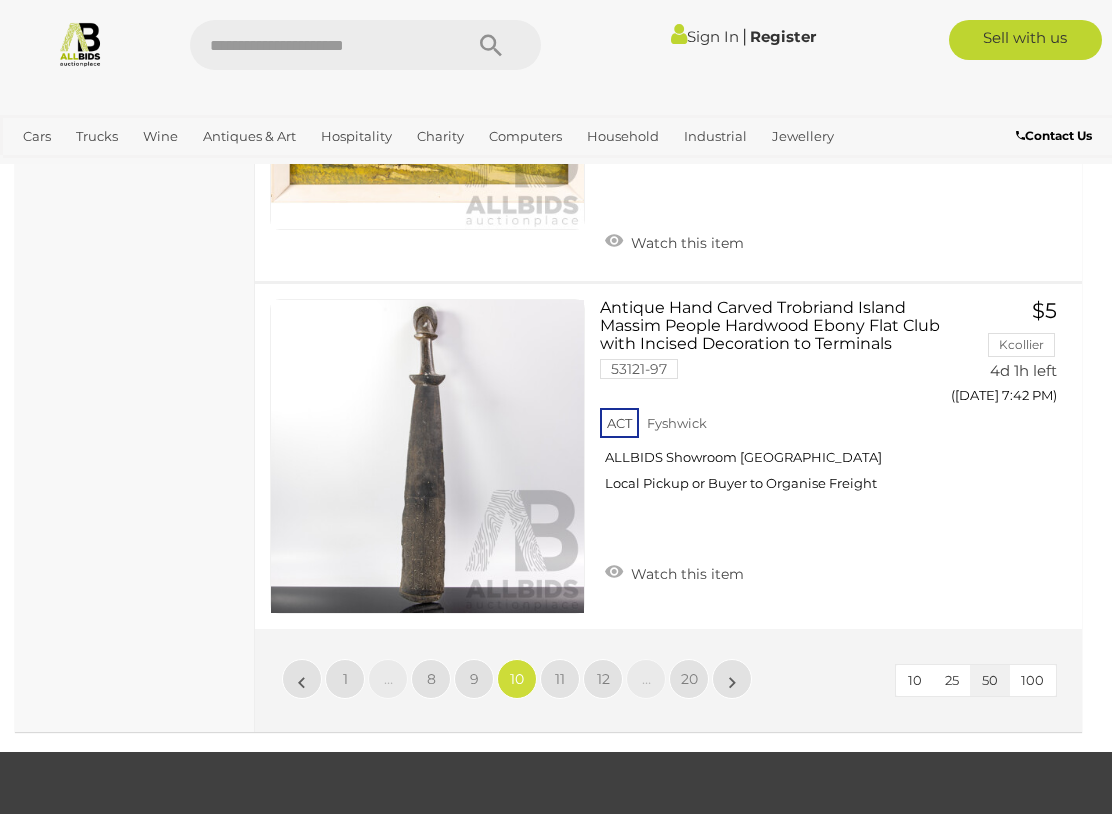 click on "Sell with us" at bounding box center (984, 40) 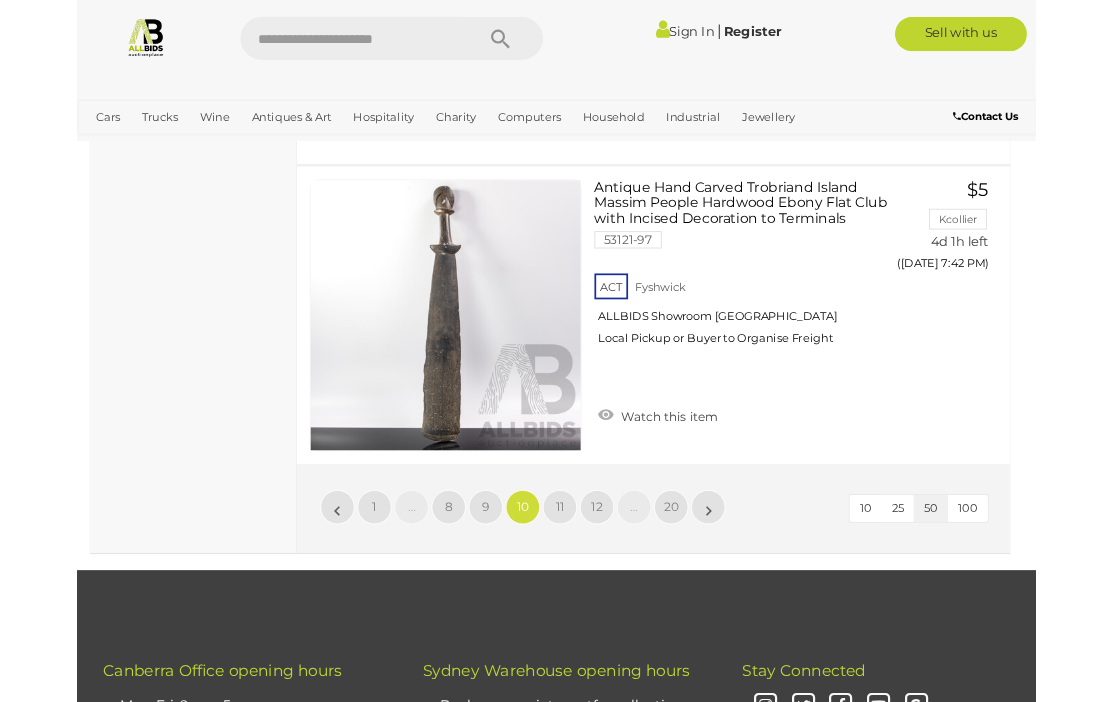 scroll, scrollTop: 17729, scrollLeft: 1, axis: both 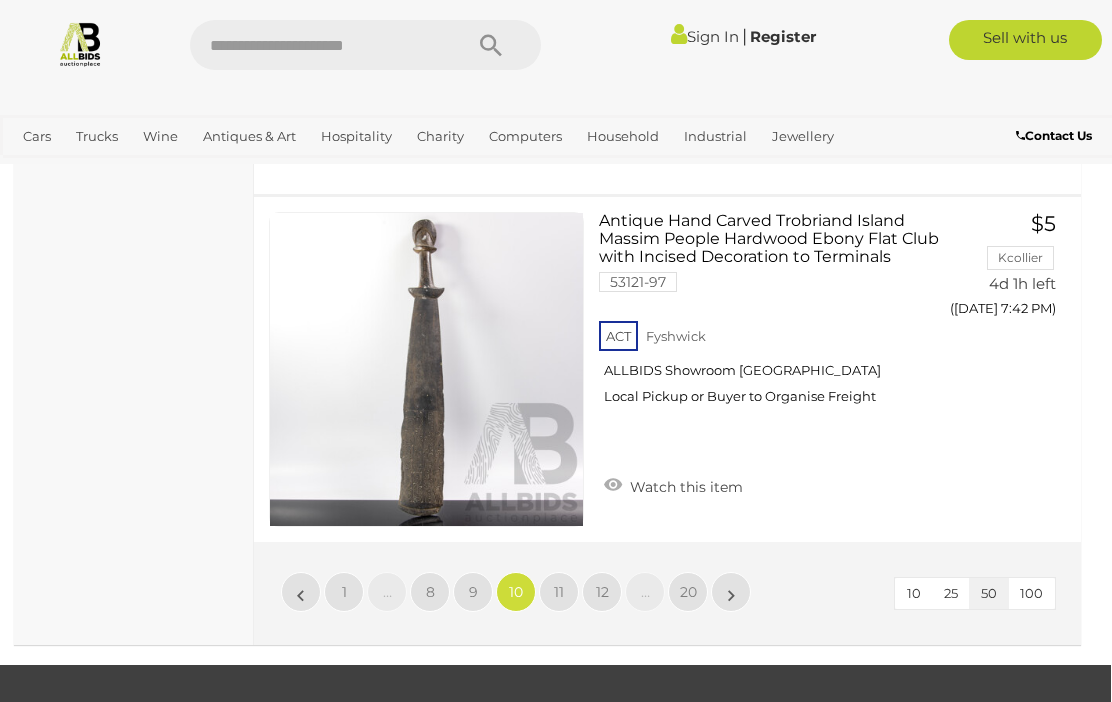 click on "11" at bounding box center [559, 592] 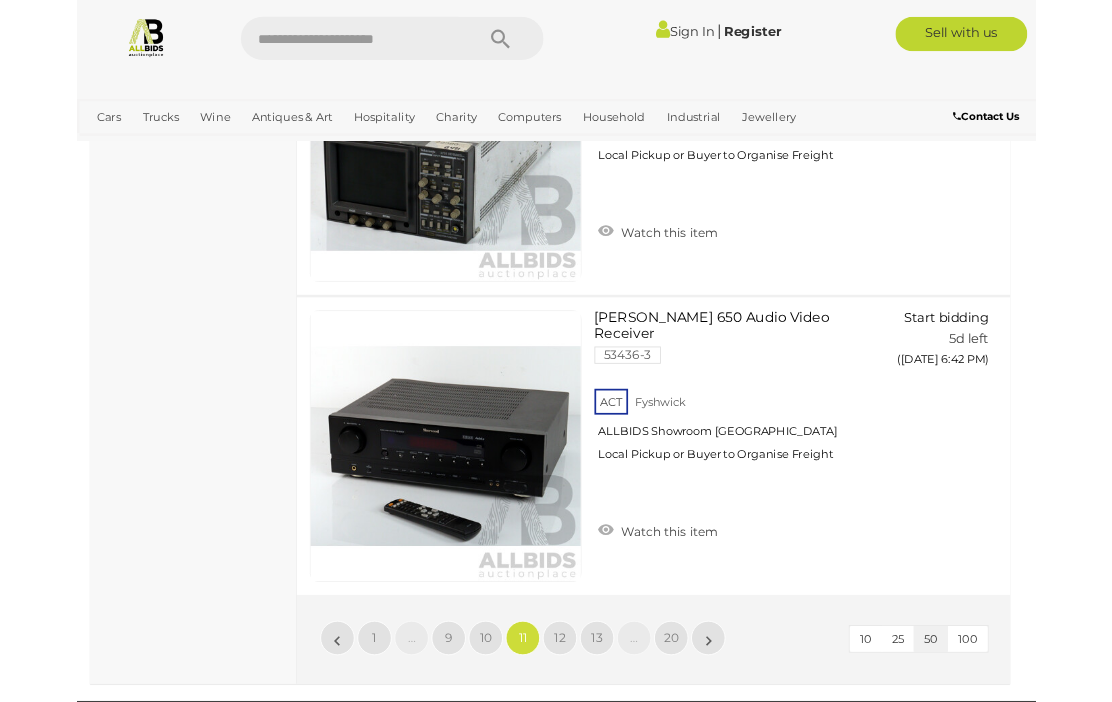 scroll, scrollTop: 17684, scrollLeft: 0, axis: vertical 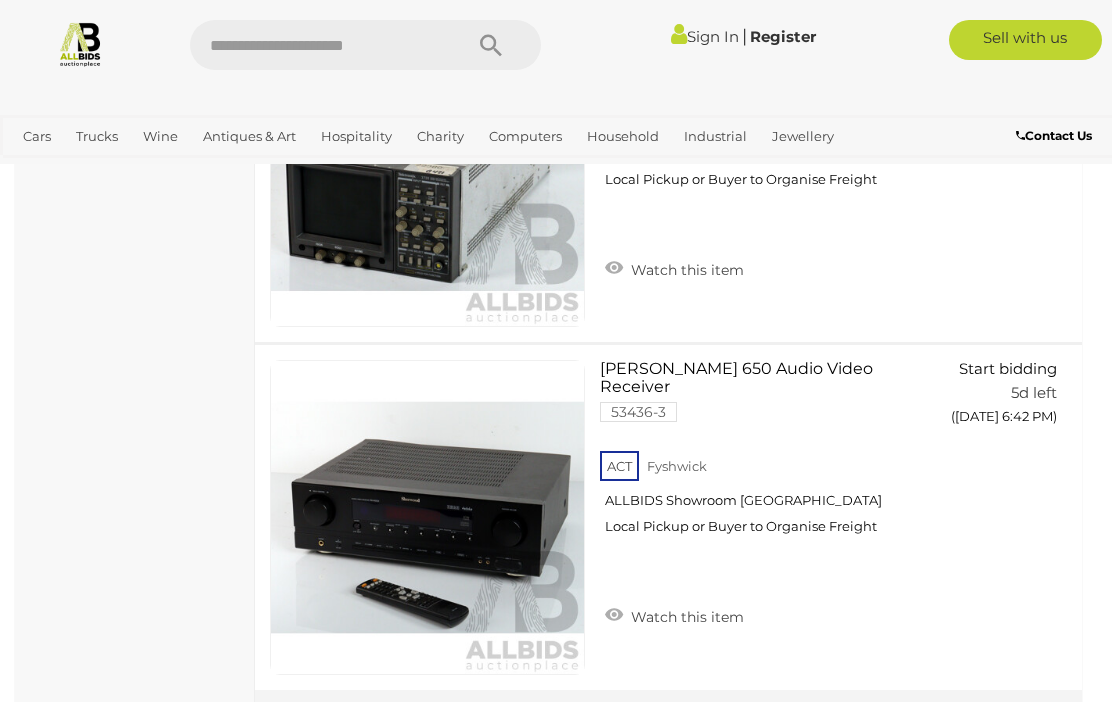 click on "12" at bounding box center [560, 740] 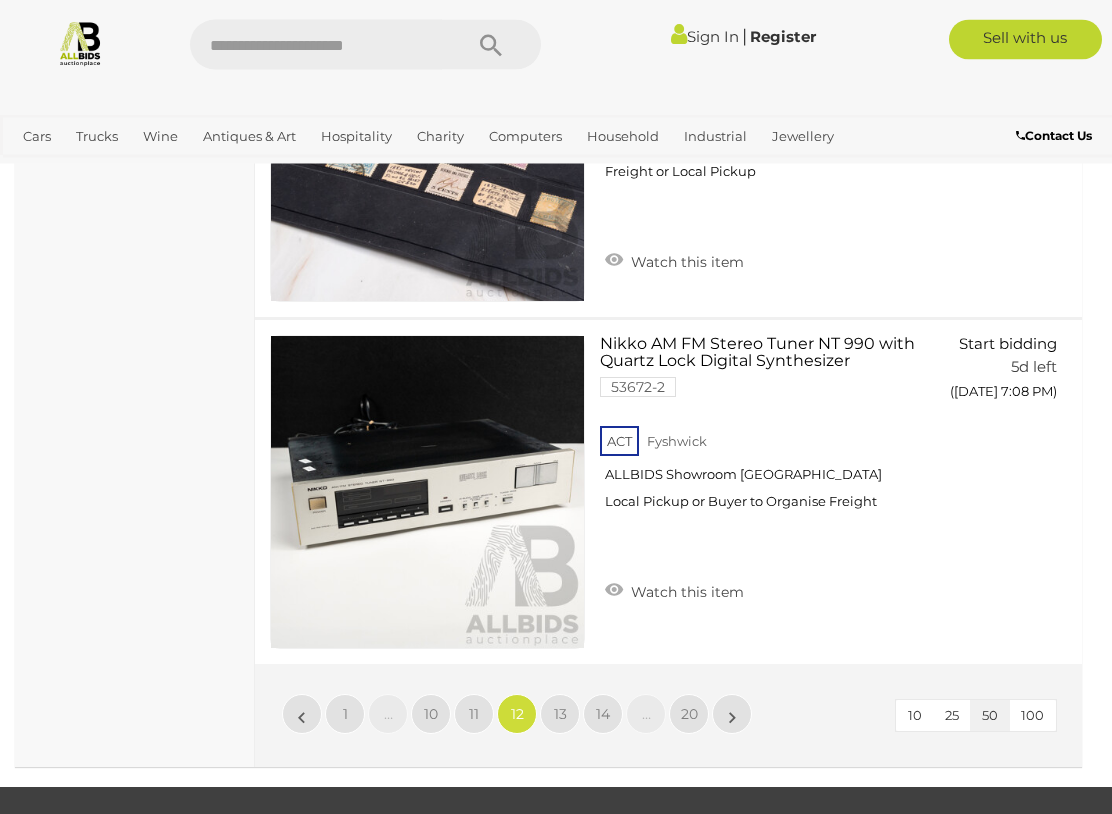 scroll, scrollTop: 17482, scrollLeft: 0, axis: vertical 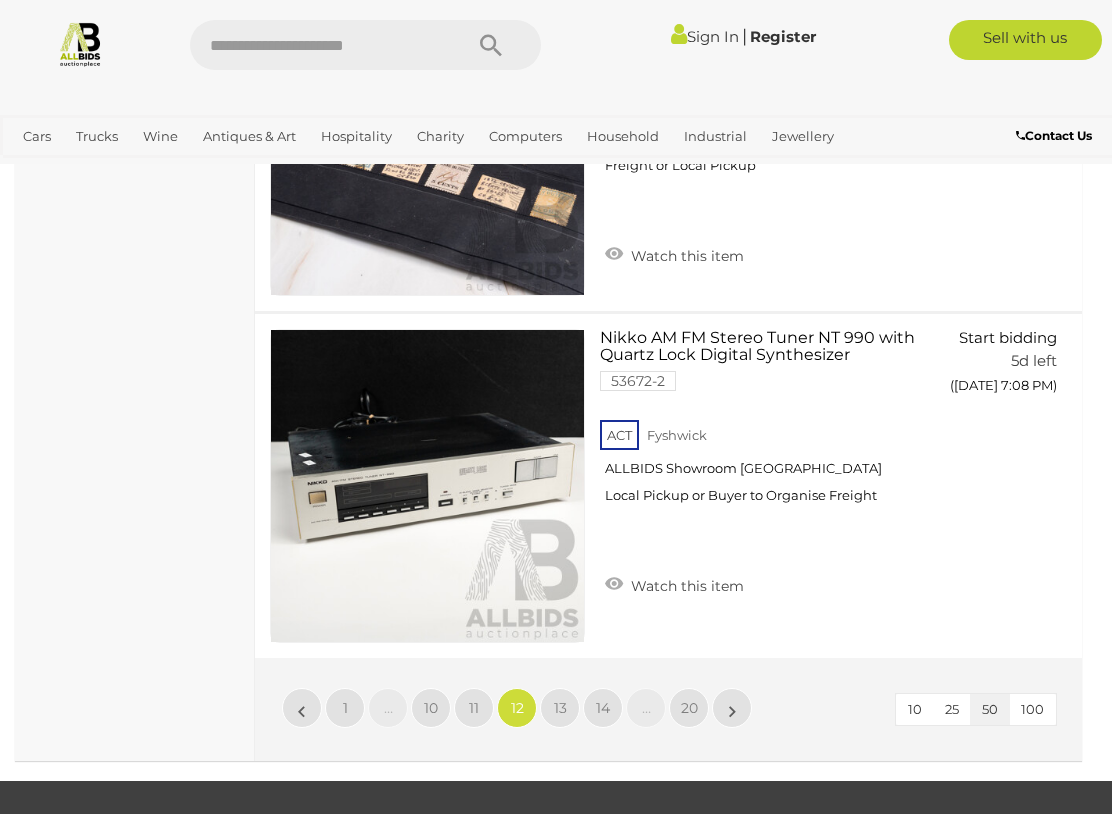 click on "13" at bounding box center (560, 708) 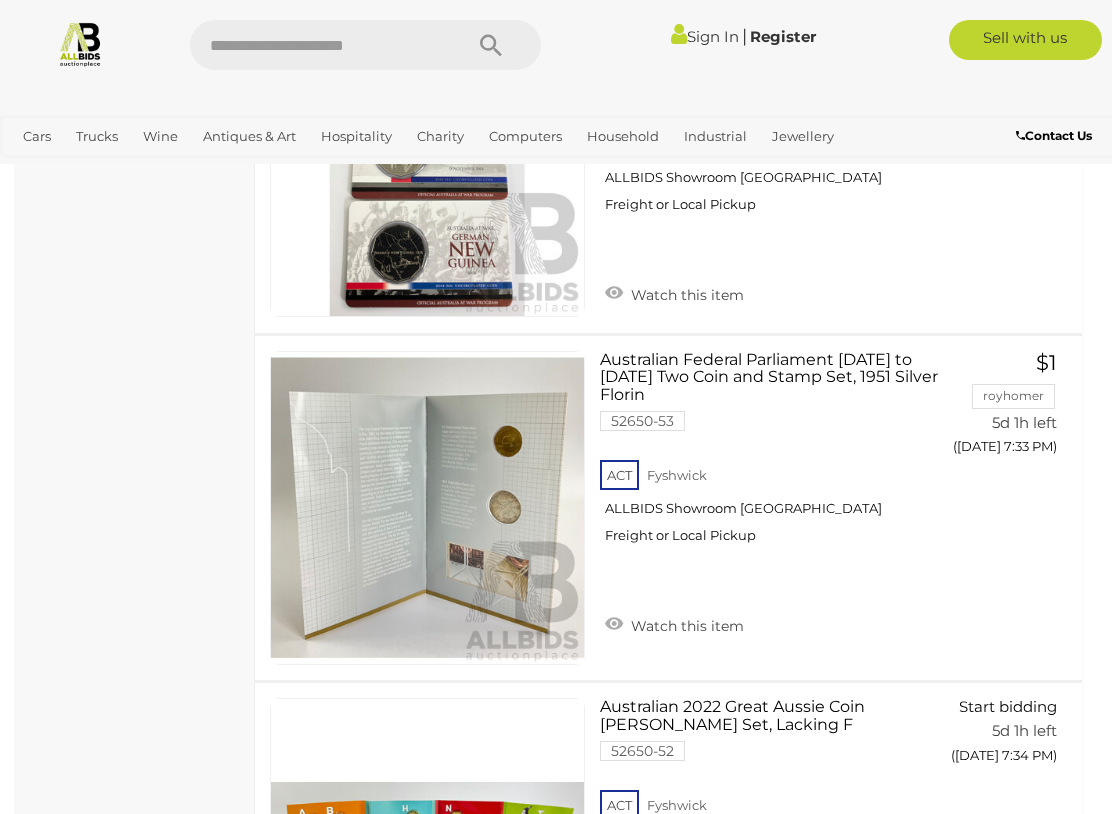 scroll, scrollTop: 14023, scrollLeft: 0, axis: vertical 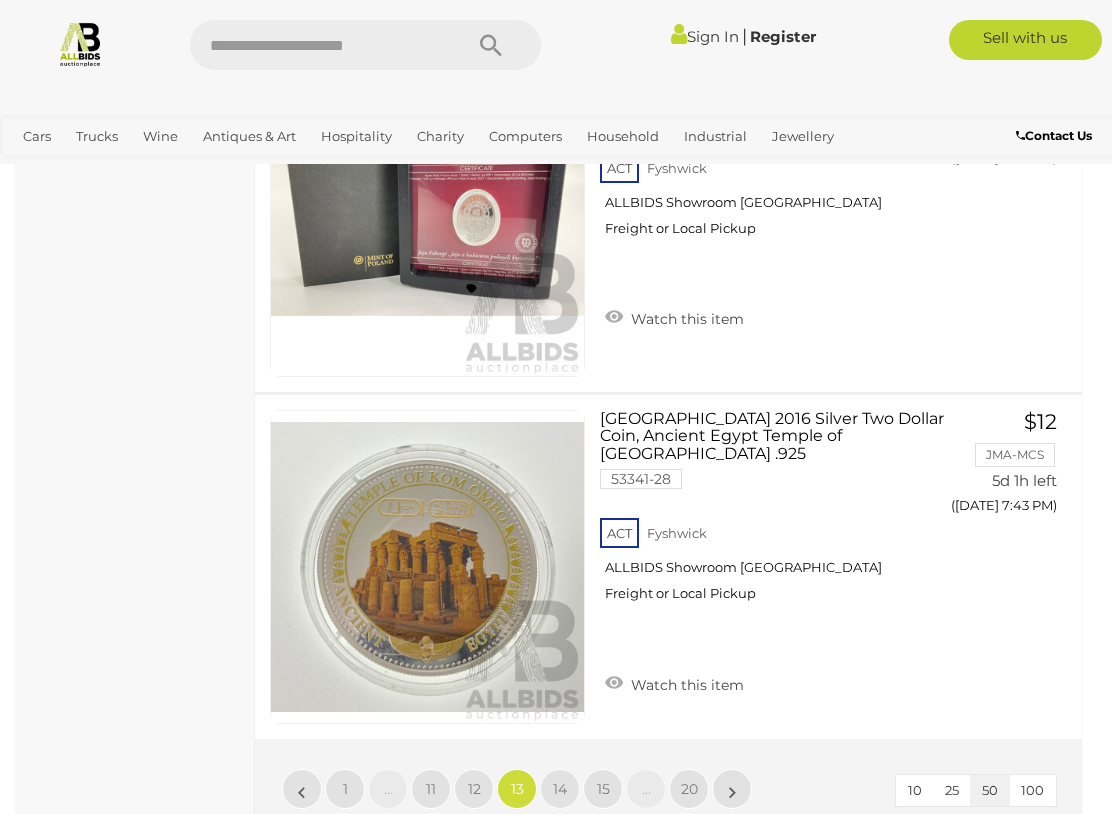 click on "14" at bounding box center (560, 789) 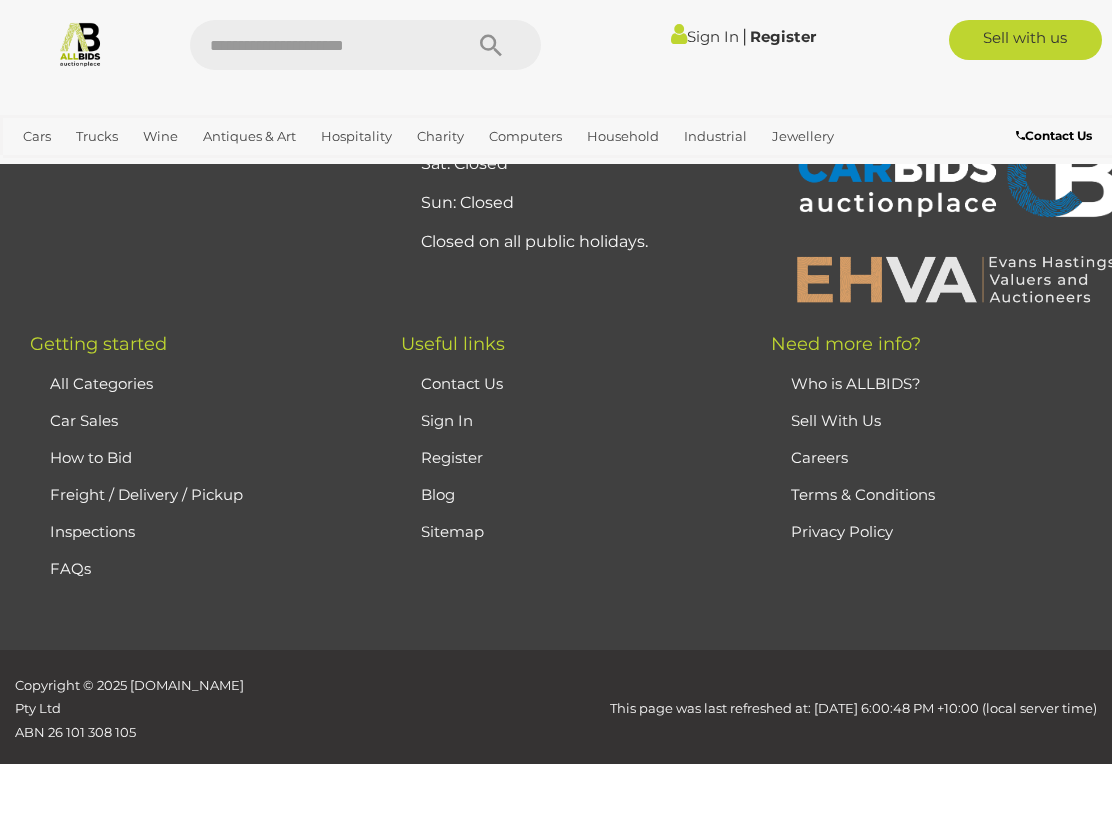 scroll, scrollTop: 513, scrollLeft: 0, axis: vertical 